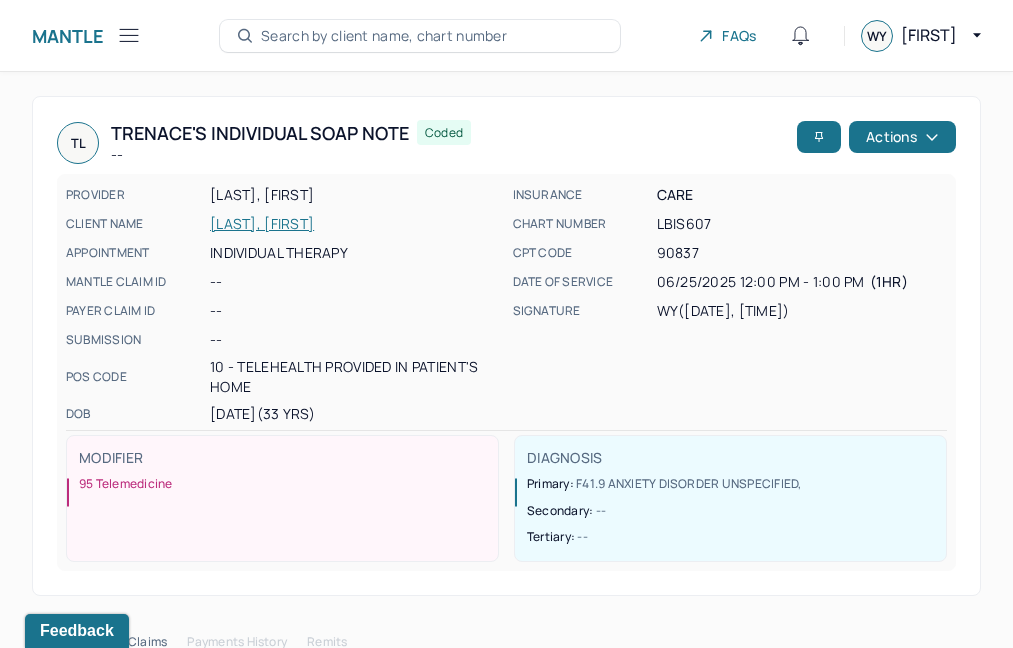 scroll, scrollTop: 468, scrollLeft: 0, axis: vertical 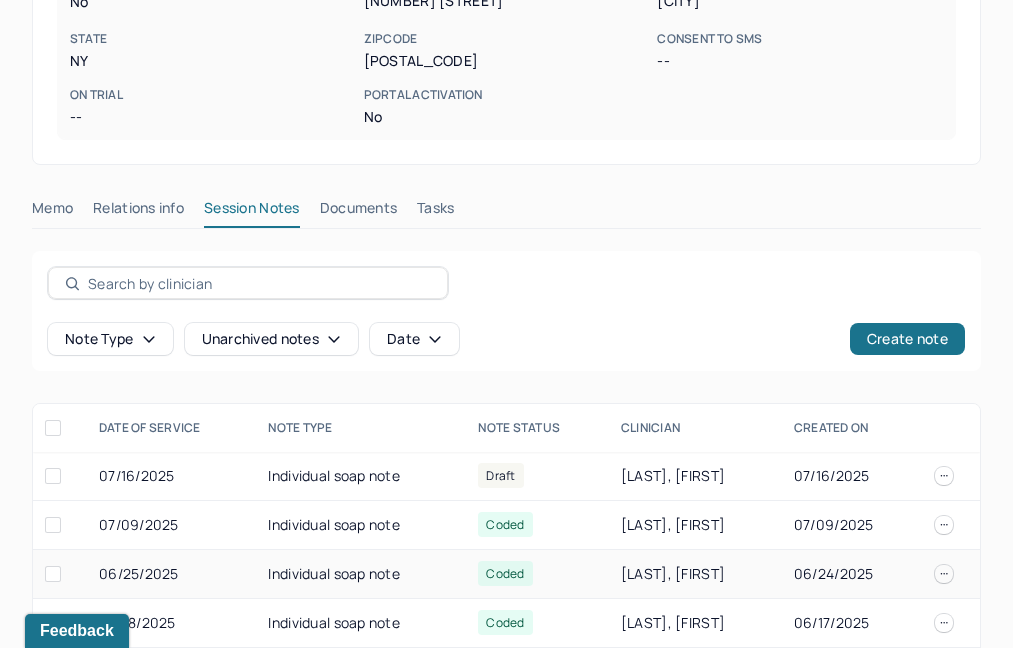 click on "Individual soap note" at bounding box center [361, 574] 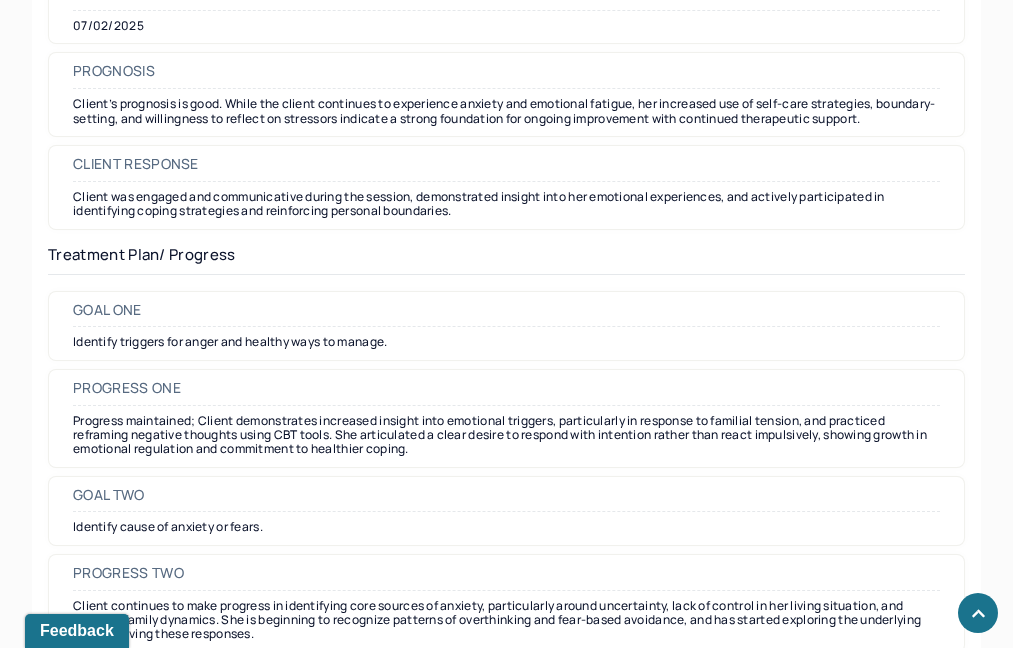 scroll, scrollTop: 2930, scrollLeft: 0, axis: vertical 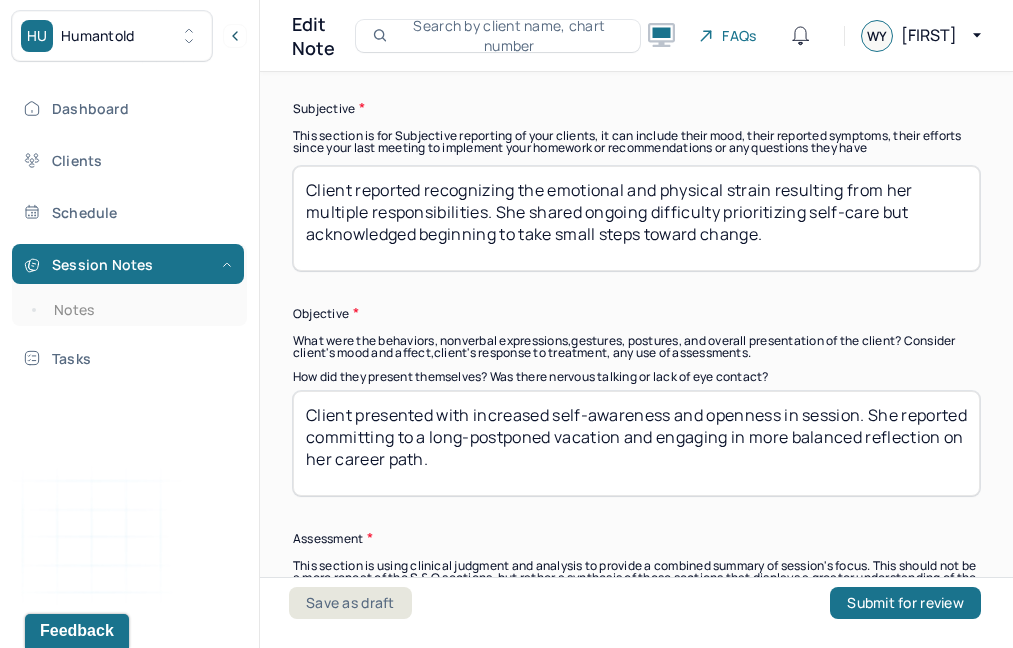 drag, startPoint x: 396, startPoint y: 240, endPoint x: 341, endPoint y: 135, distance: 118.5327 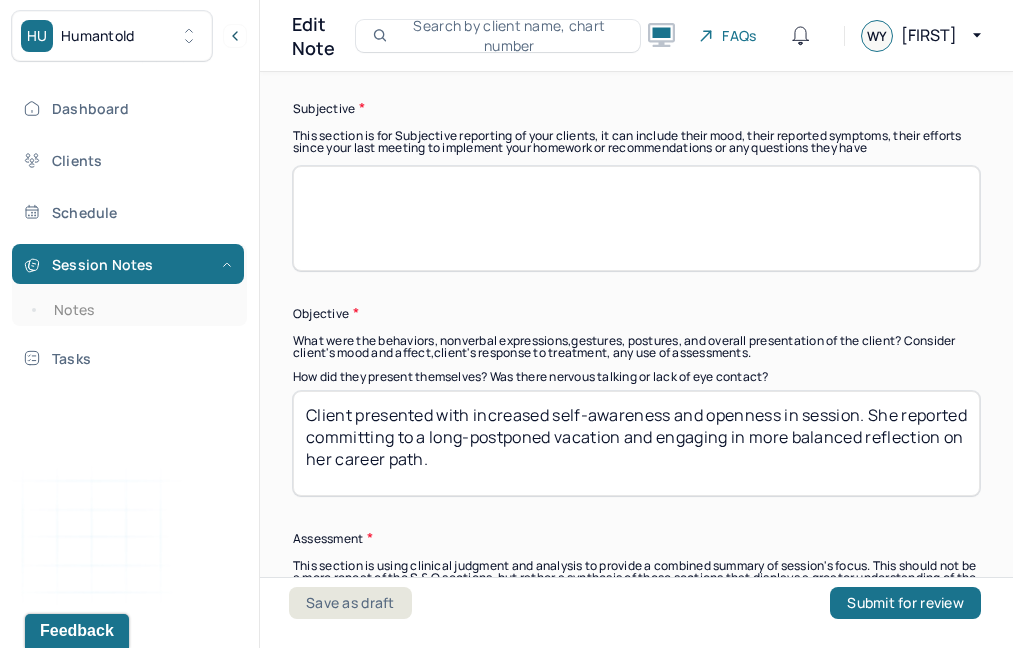 paste on "Client reports feeling doubtful and stuck, expressing that progress and success are occurring on her own timeline, which has led her to question her choices. She also shared concerns about major changes at one of her jobs, including interpersonal conflicts that have disrupted the environment and resulted in increased fieldwork—something she did not prefer." 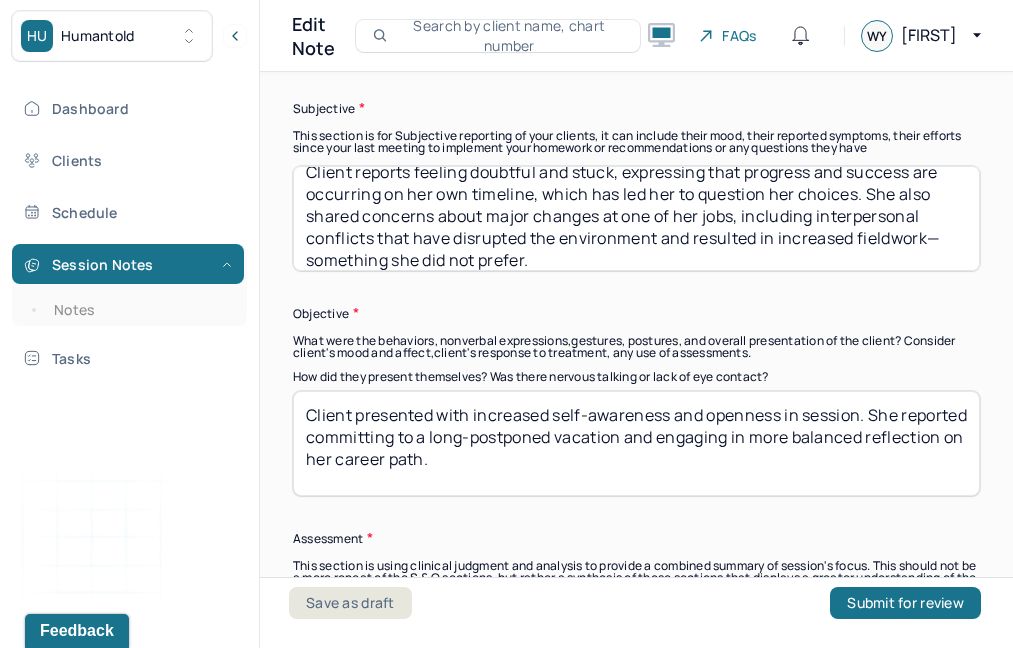scroll, scrollTop: 0, scrollLeft: 0, axis: both 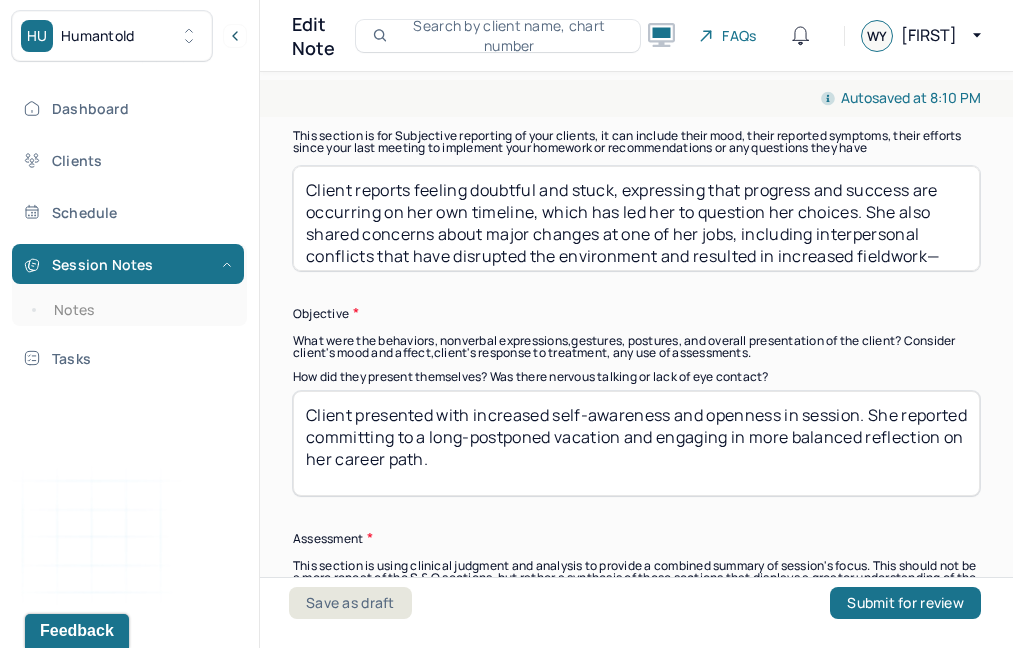 drag, startPoint x: 538, startPoint y: 208, endPoint x: 823, endPoint y: 180, distance: 286.37213 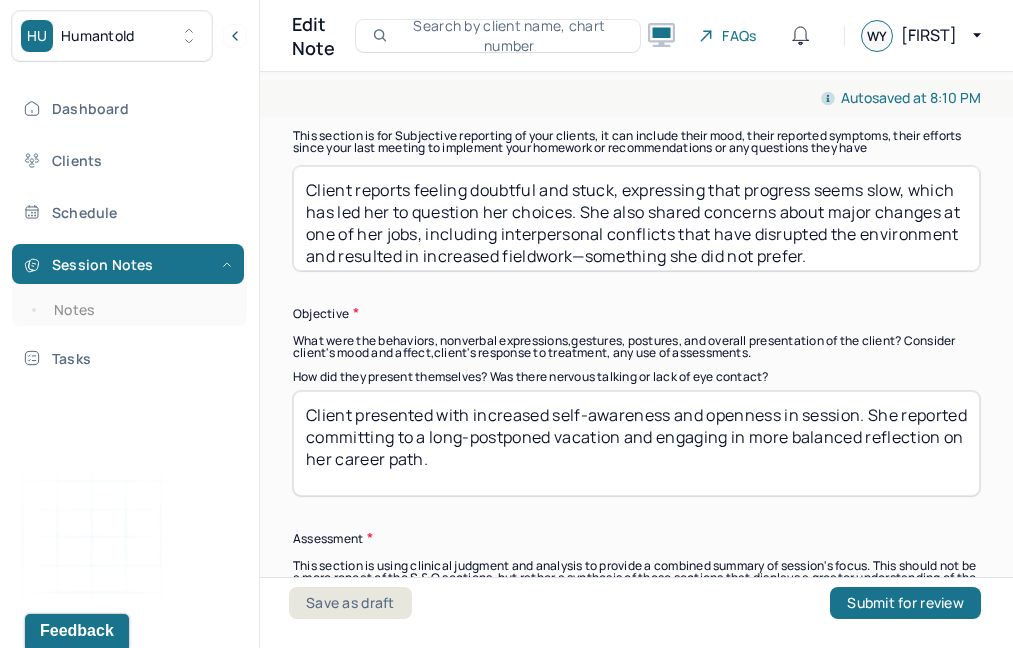scroll, scrollTop: 8, scrollLeft: 0, axis: vertical 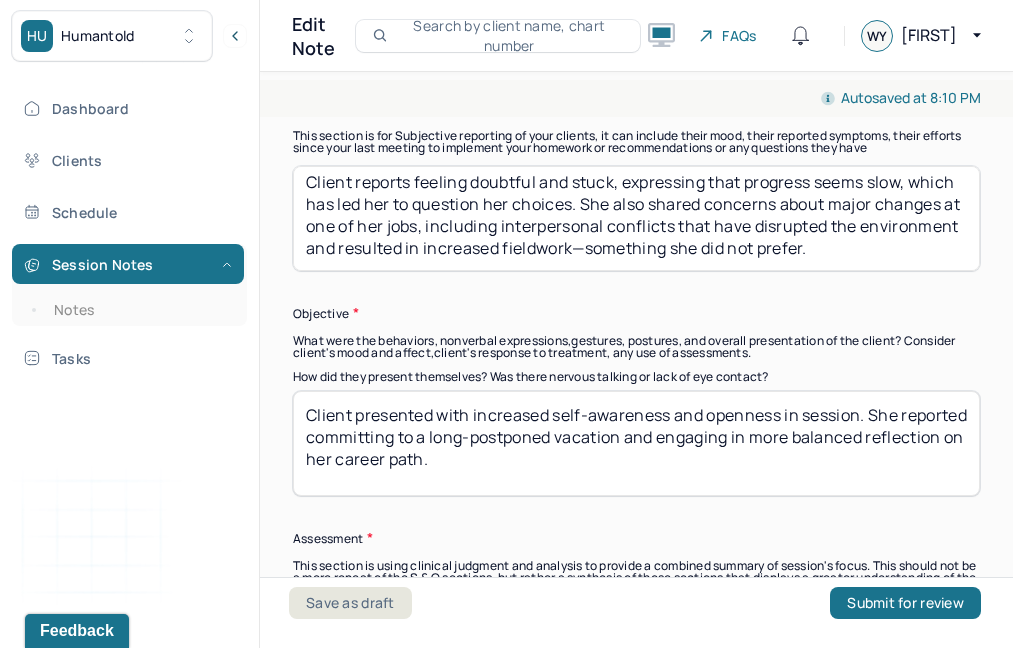 click on "Client reports feeling doubtful and stuck, expressing that progress seems slow, which has led her to question her choices. She also shared concerns about major changes at one of her jobs, including interpersonal conflicts that have disrupted the environment and resulted in increased fieldwork—something she did not prefer." at bounding box center [636, 218] 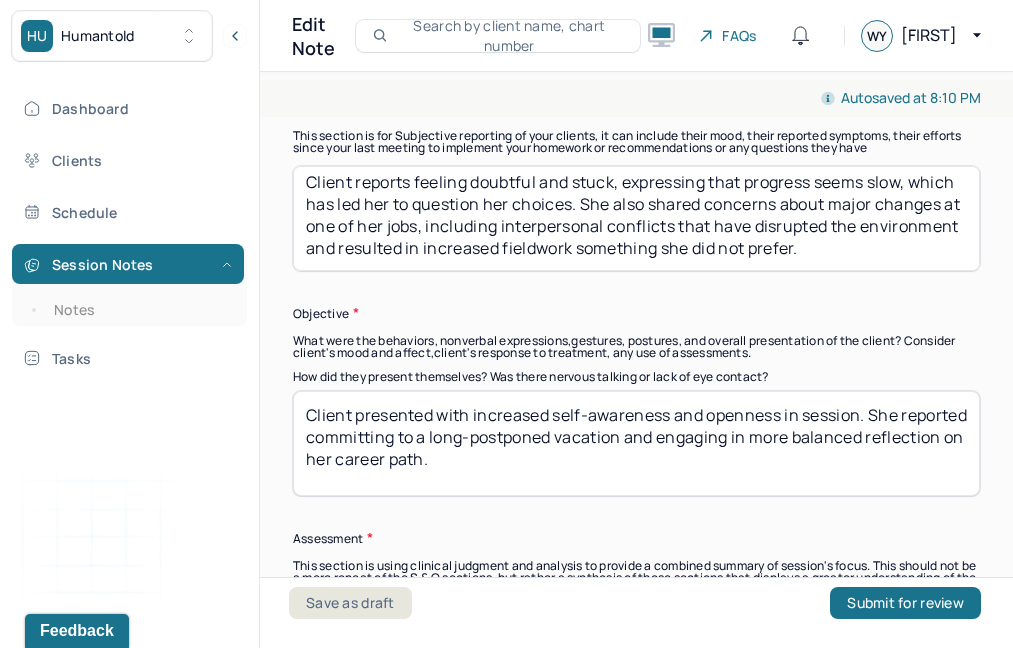type on "Client reports feeling doubtful and stuck, expressing that progress seems slow, which has led her to question her choices. She also shared concerns about major changes at one of her jobs, including interpersonal conflicts that have disrupted the environment and resulted in increased fieldwork something she did not prefer." 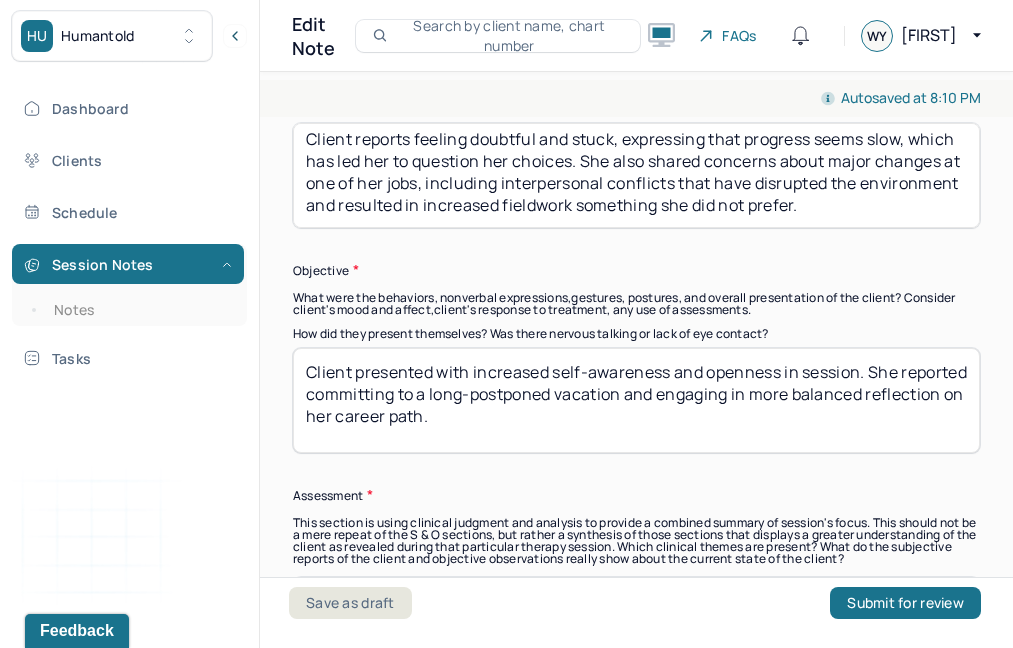 scroll, scrollTop: 1528, scrollLeft: 0, axis: vertical 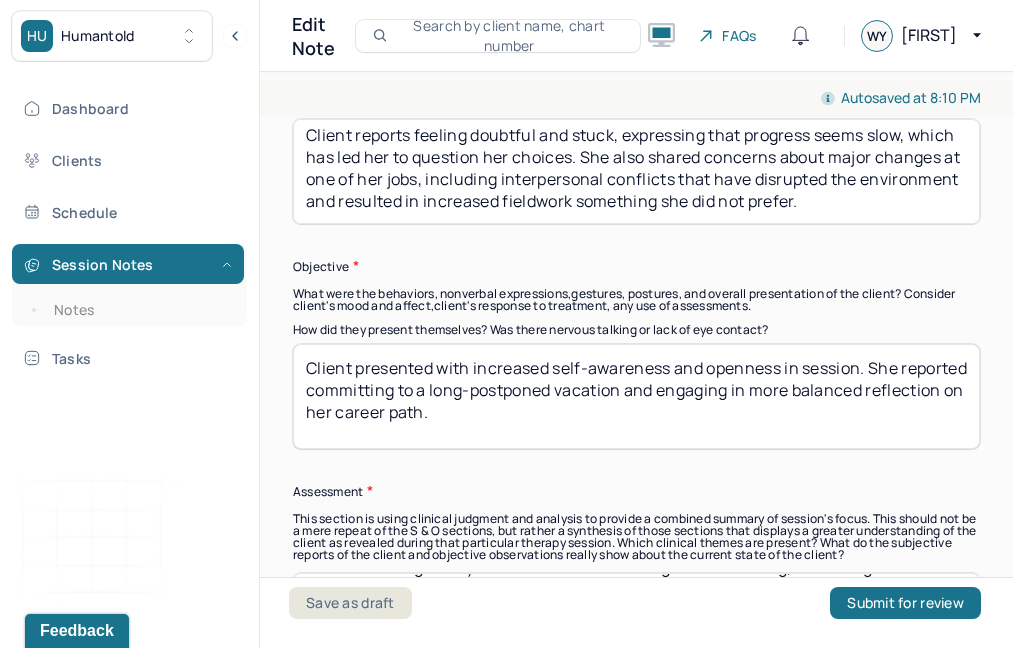drag, startPoint x: 566, startPoint y: 426, endPoint x: 408, endPoint y: 320, distance: 190.26297 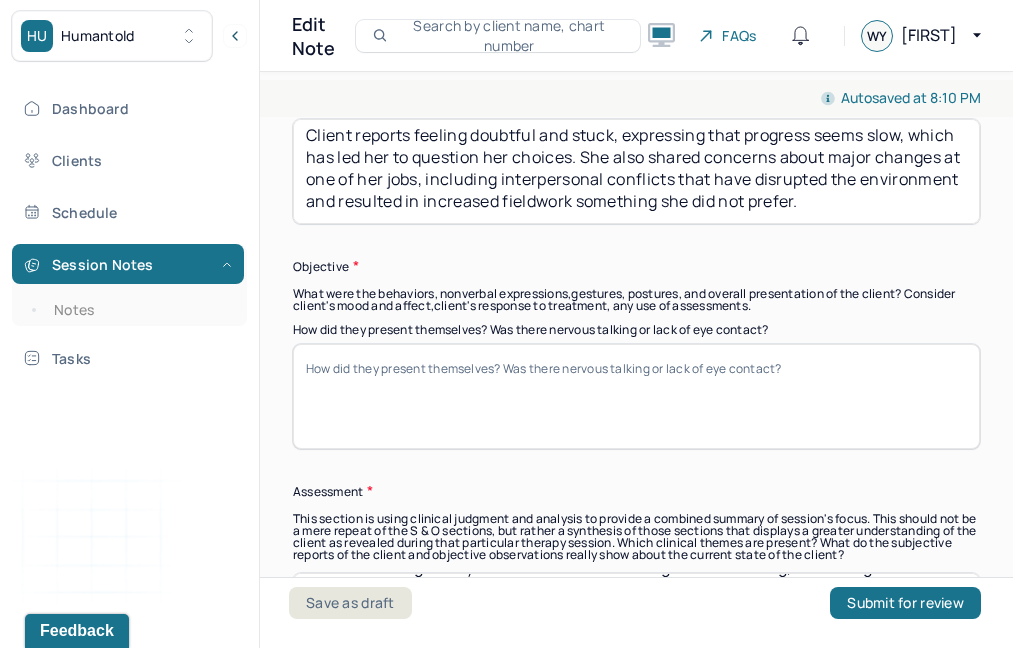paste on "Client appeared reflective and slightly overwhelmed. She was engaged during session and responded openly when prompted to explore underlying thoughts related to doubt and external validation." 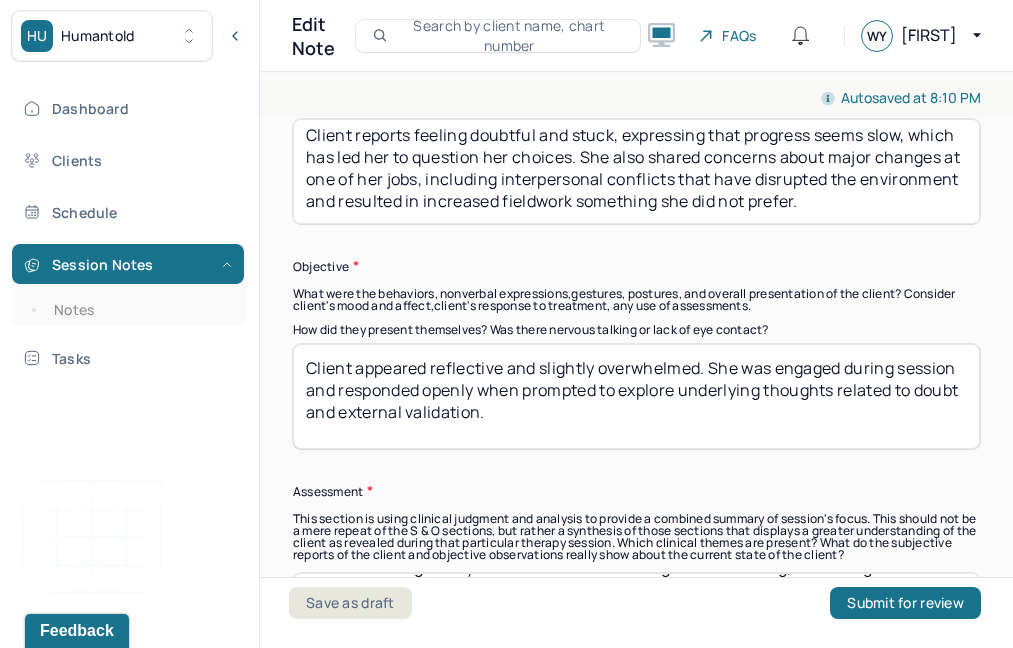 type on "Client appeared reflective and slightly overwhelmed. She was engaged during session and responded openly when prompted to explore underlying thoughts related to doubt and external validation." 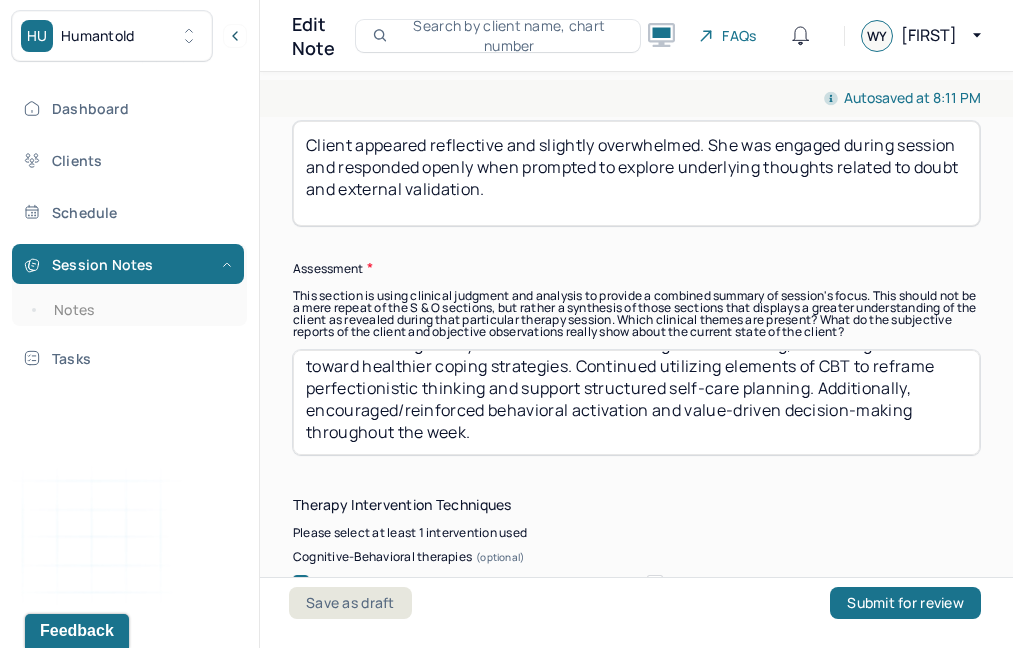 scroll, scrollTop: 1750, scrollLeft: 0, axis: vertical 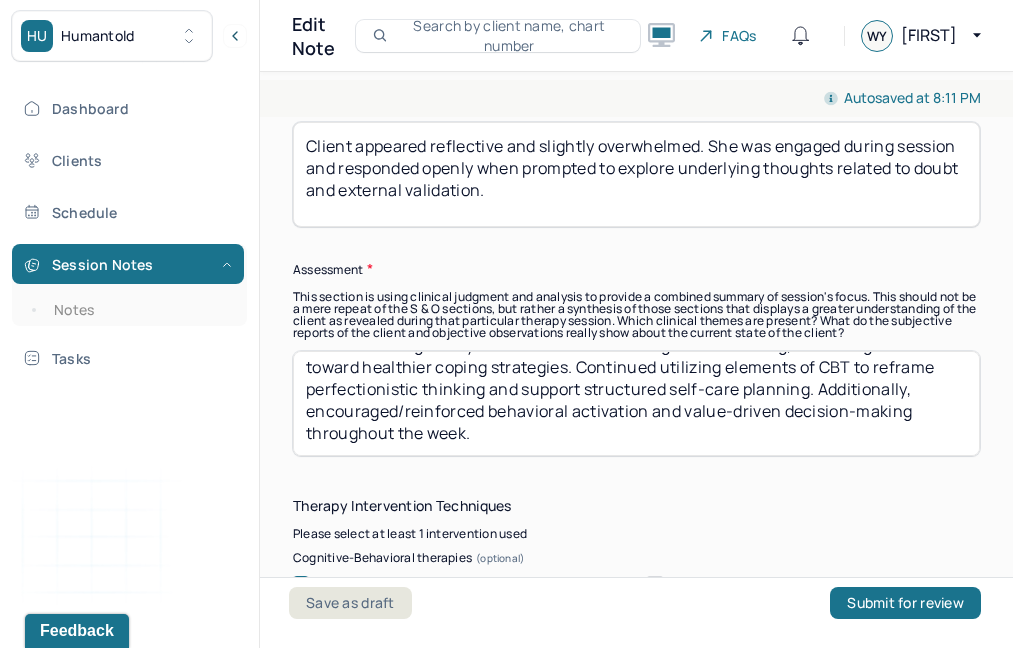 drag, startPoint x: 309, startPoint y: 359, endPoint x: 384, endPoint y: 486, distance: 147.49237 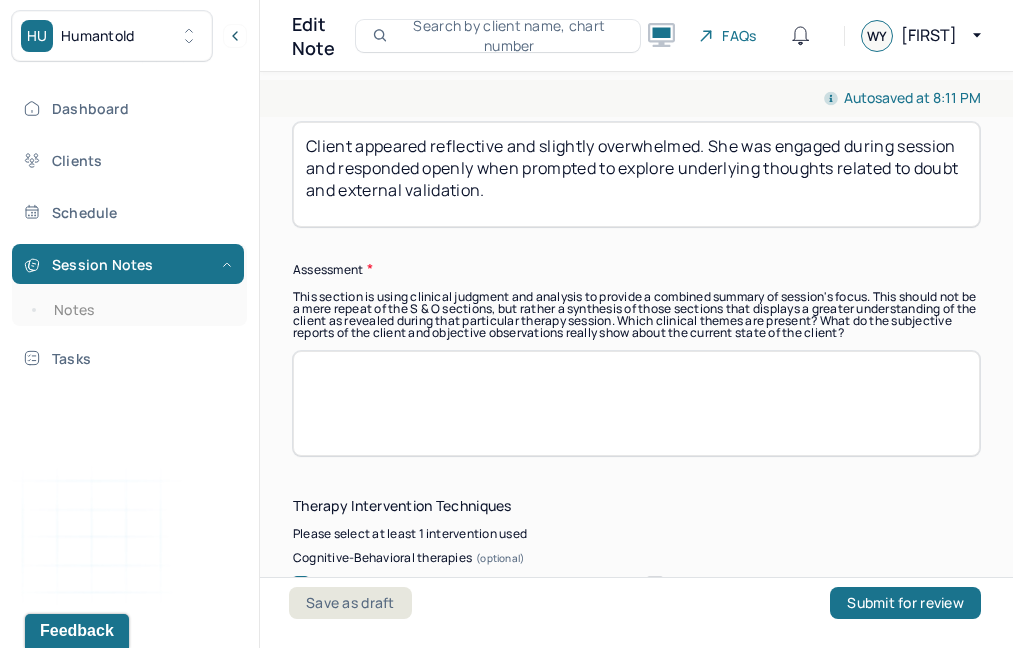 scroll, scrollTop: 0, scrollLeft: 0, axis: both 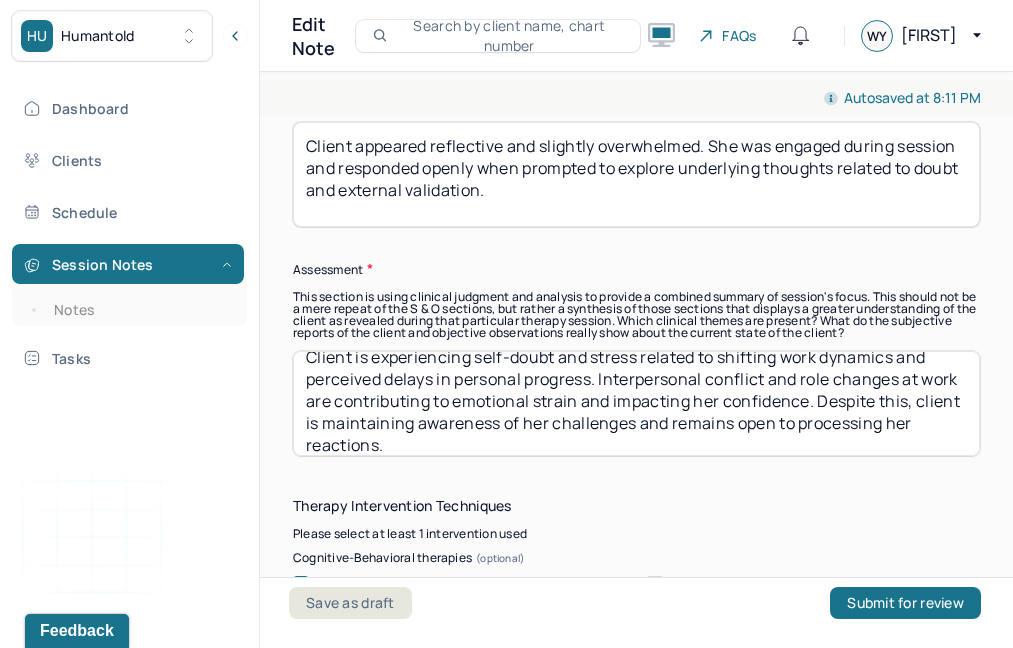drag, startPoint x: 811, startPoint y: 393, endPoint x: 728, endPoint y: 393, distance: 83 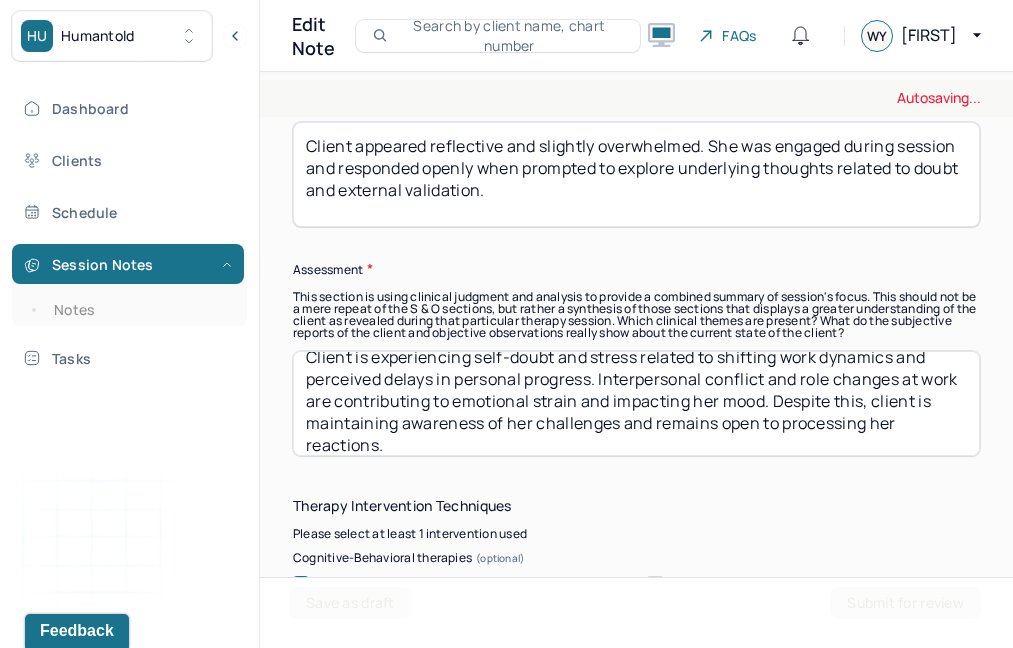 click on "Client is experiencing self-doubt and stress related to shifting work dynamics and perceived delays in personal progress. Interpersonal conflict and role changes at work are contributing to emotional strain and impacting her confidence. Despite this, client is maintaining awareness of her challenges and remains open to processing her reactions." at bounding box center [636, 403] 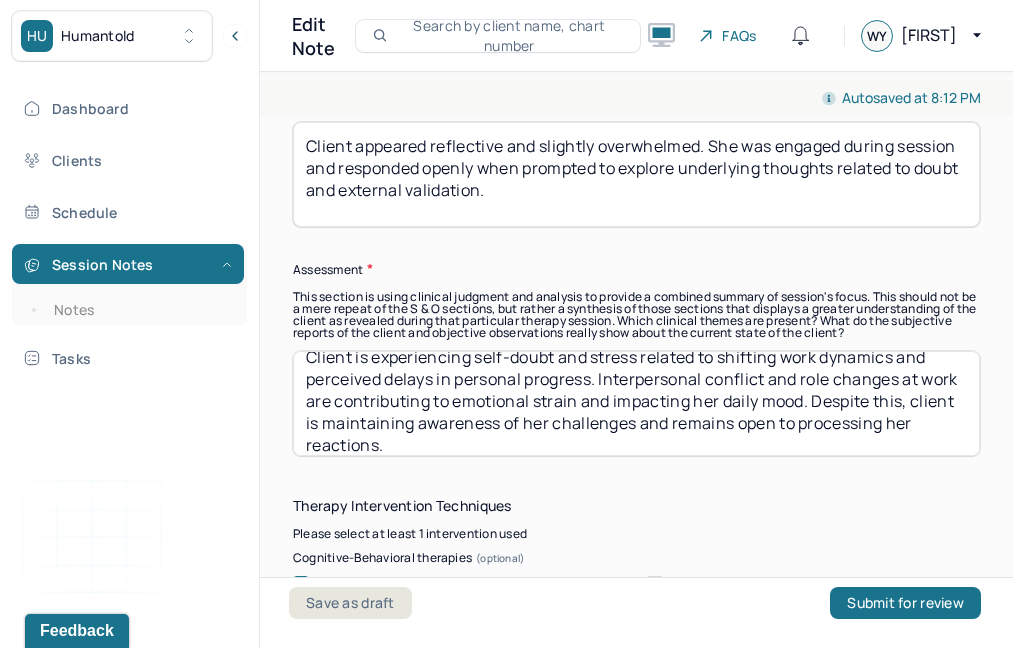 click on "Client is experiencing self-doubt and stress related to shifting work dynamics and perceived delays in personal progress. Interpersonal conflict and role changes at work are contributing to emotional strain and impacting her daily mood. Despite this, client is maintaining awareness of her challenges and remains open to processing her reactions." at bounding box center (636, 403) 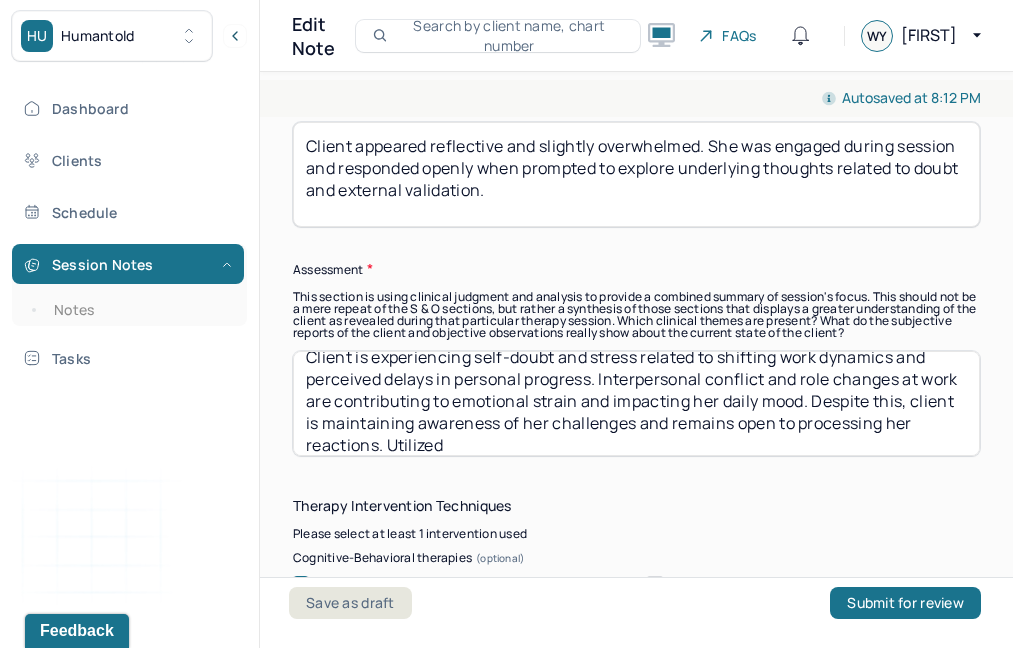 paste on "(CBT) and Strength-Based Therapy to help the client reframe her current experiences, recognize her resilience, and identify ways her unique timeline reflects meaningful progress." 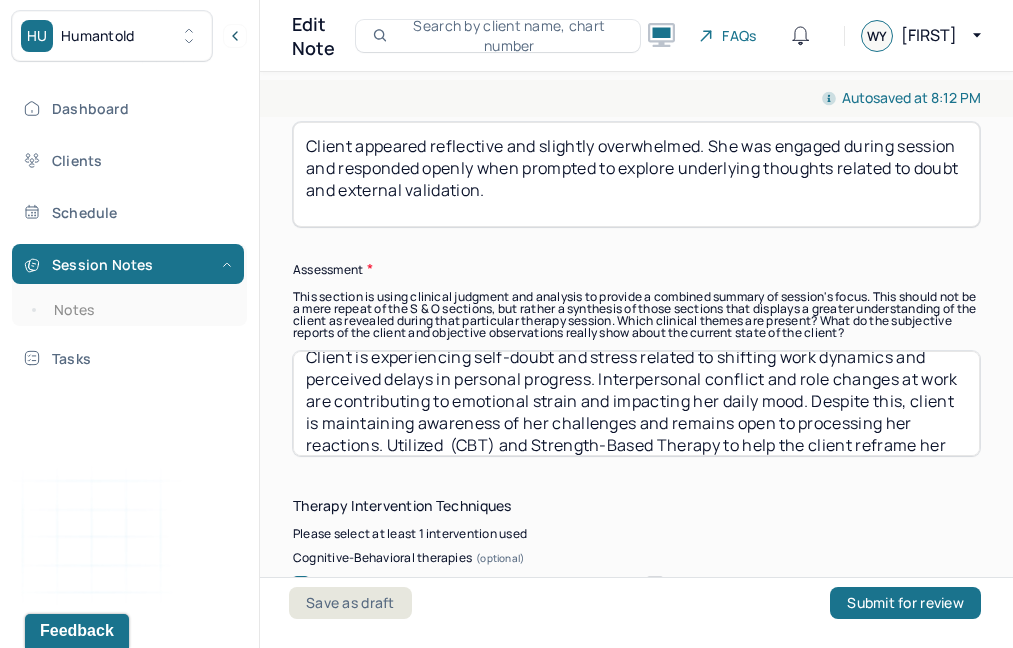 scroll, scrollTop: 62, scrollLeft: 0, axis: vertical 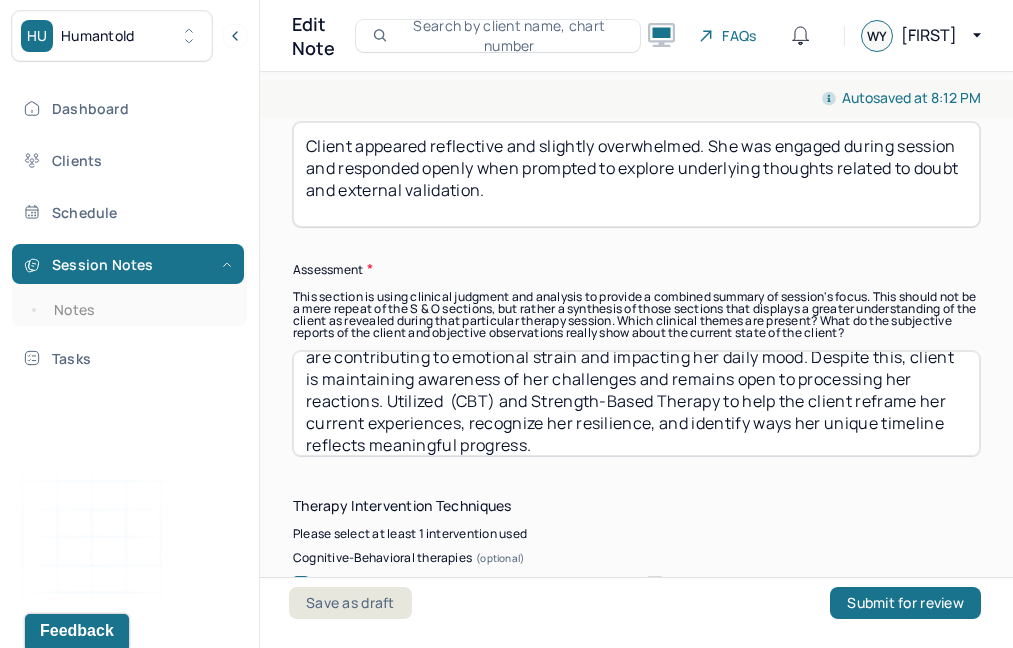 click on "Client is experiencing self-doubt and stress related to shifting work dynamics and perceived delays in personal progress. Interpersonal conflict and role changes at work are contributing to emotional strain and impacting her daily mood. Despite this, client is maintaining awareness of her challenges and remains open to processing her reactions." at bounding box center (636, 403) 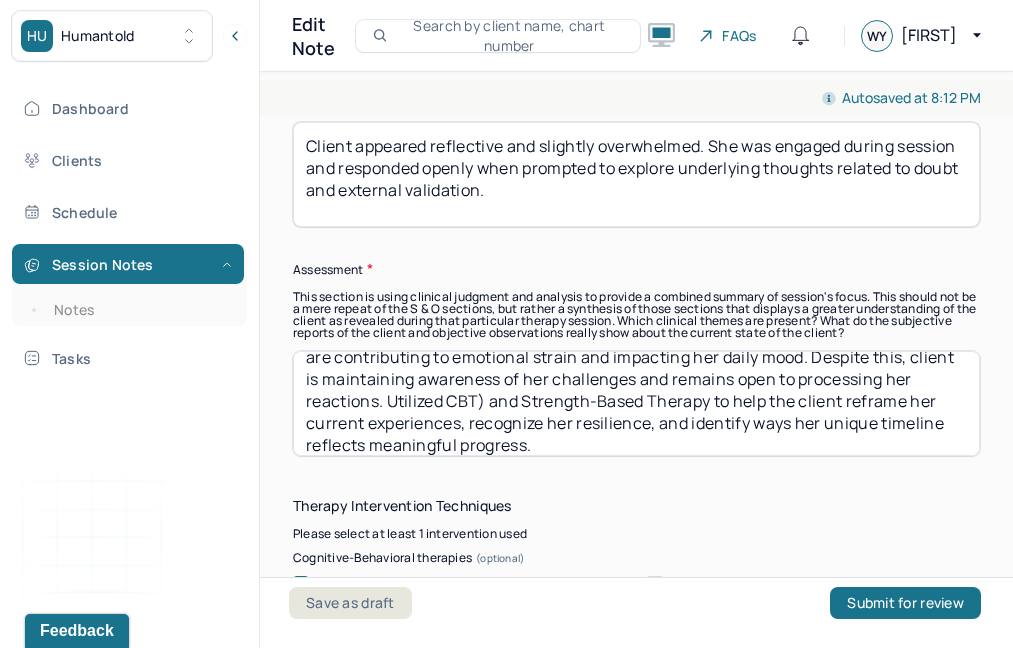 click on "Client is experiencing self-doubt and stress related to shifting work dynamics and perceived delays in personal progress. Interpersonal conflict and role changes at work are contributing to emotional strain and impacting her daily mood. Despite this, client is maintaining awareness of her challenges and remains open to processing her reactions. Utilized  (CBT) and Strength-Based Therapy to help the client reframe her current experiences, recognize her resilience, and identify ways her unique timeline reflects meaningful progress." at bounding box center (636, 403) 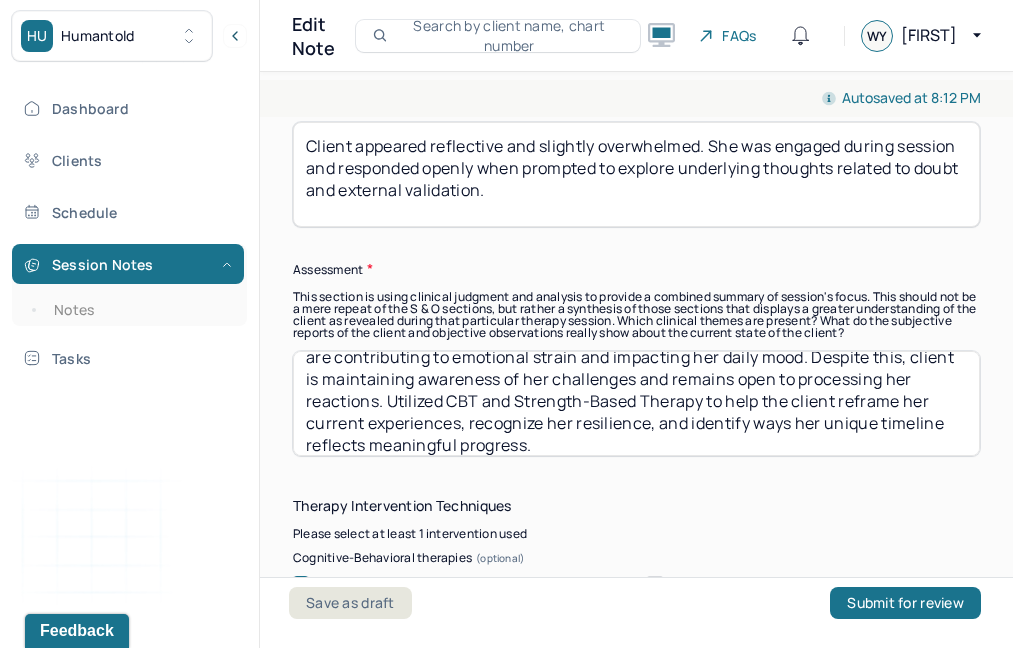 type on "Client is experiencing self-doubt and stress related to shifting work dynamics and perceived delays in personal progress. Interpersonal conflict and role changes at work are contributing to emotional strain and impacting her daily mood. Despite this, client is maintaining awareness of her challenges and remains open to processing her reactions. Utilized CBT and Strength-Based Therapy to help the client reframe her current experiences, recognize her resilience, and identify ways her unique timeline reflects meaningful progress." 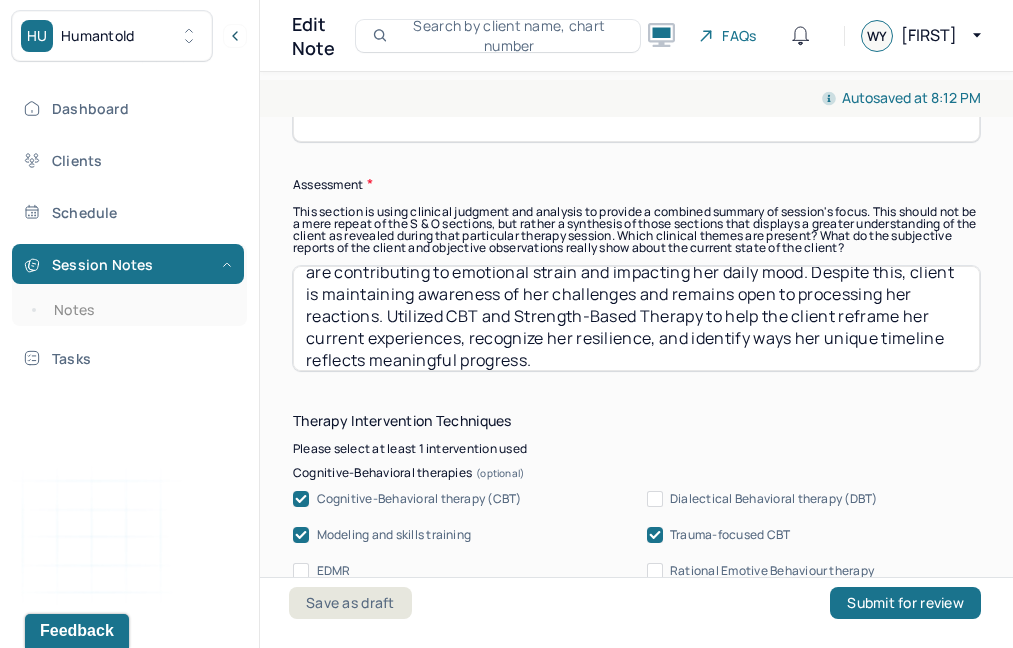 scroll, scrollTop: 1882, scrollLeft: 0, axis: vertical 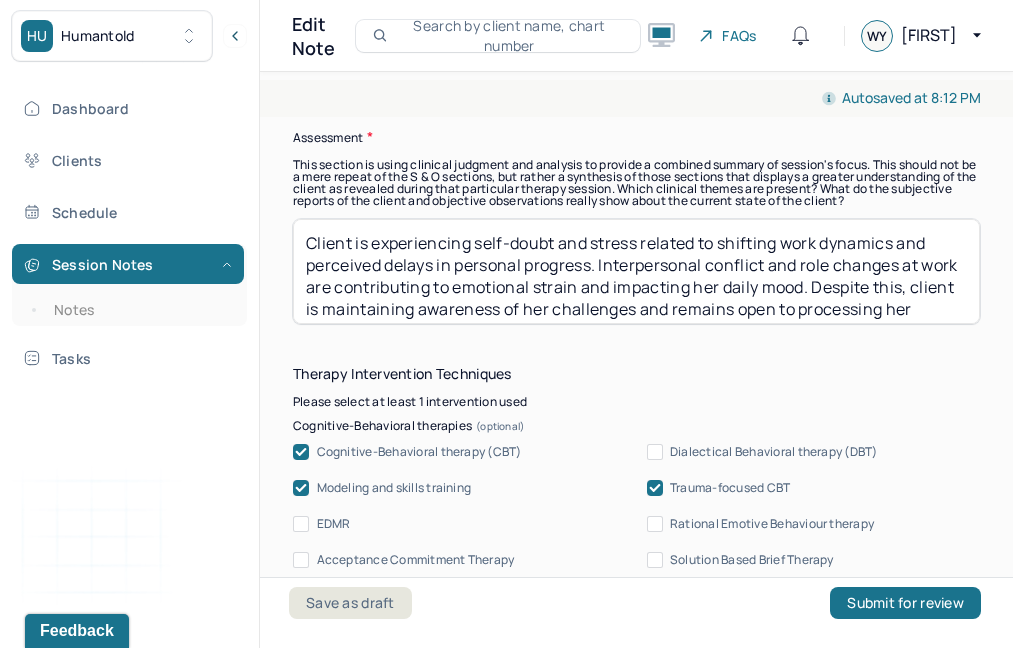 click on "Client is experiencing self-doubt and stress related to shifting work dynamics and perceived delays in personal progress. Interpersonal conflict and role changes at work are contributing to emotional strain and impacting her daily mood. Despite this, client is maintaining awareness of her challenges and remains open to processing her reactions. Utilized CBT and Strength-Based Therapy to help the client reframe her current experiences, recognize her resilience, and identify ways her unique timeline reflects meaningful progress." at bounding box center [636, 271] 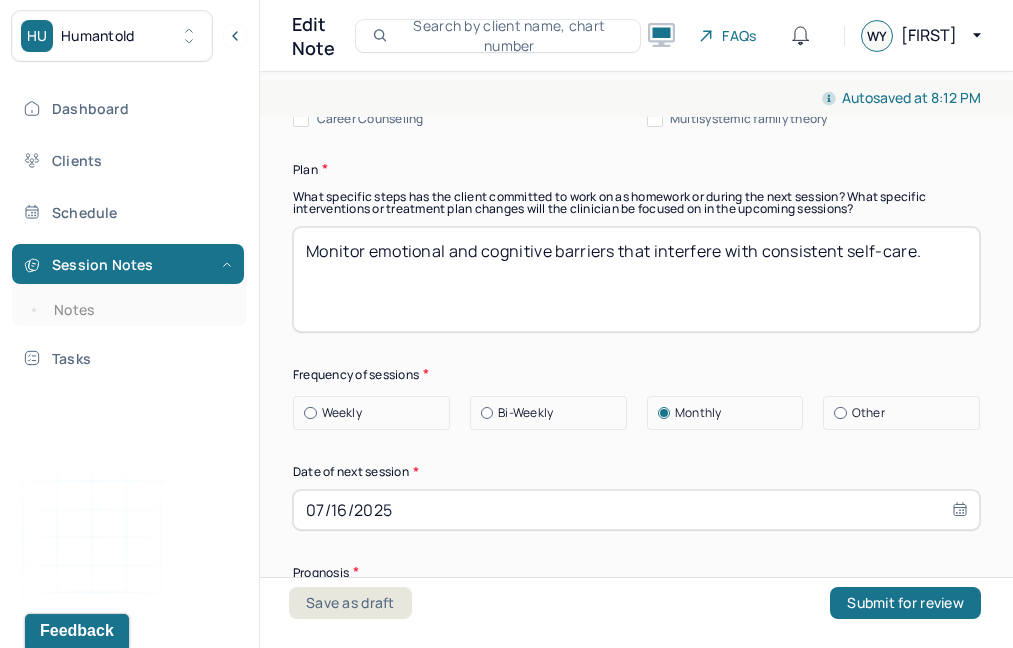 scroll, scrollTop: 2765, scrollLeft: 0, axis: vertical 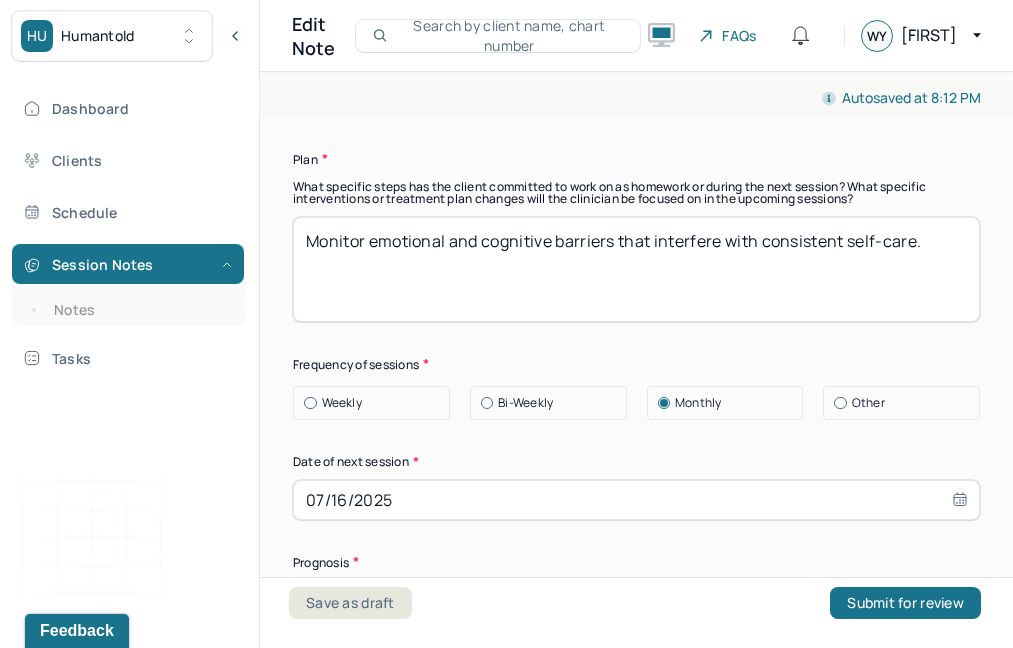 drag, startPoint x: 433, startPoint y: 282, endPoint x: 305, endPoint y: 200, distance: 152.01315 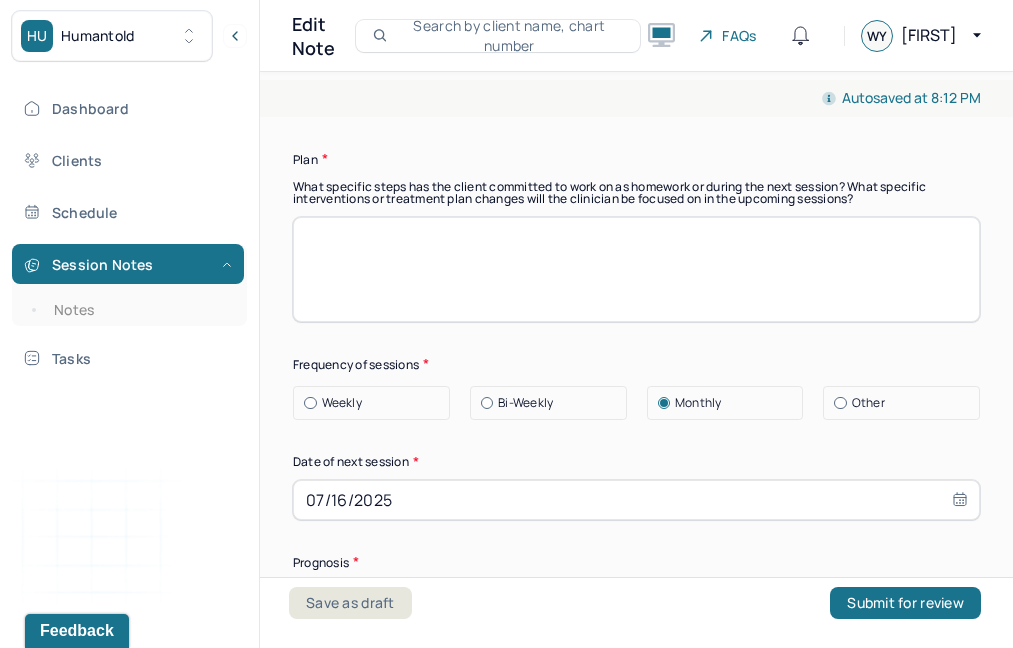 paste on "Therapist encouraged the client to focus on interests and values-driven goals rather than external expectations or doubts rooted in past criticism. Continue supporting the client in strengthening self-trust and processing workplace stress." 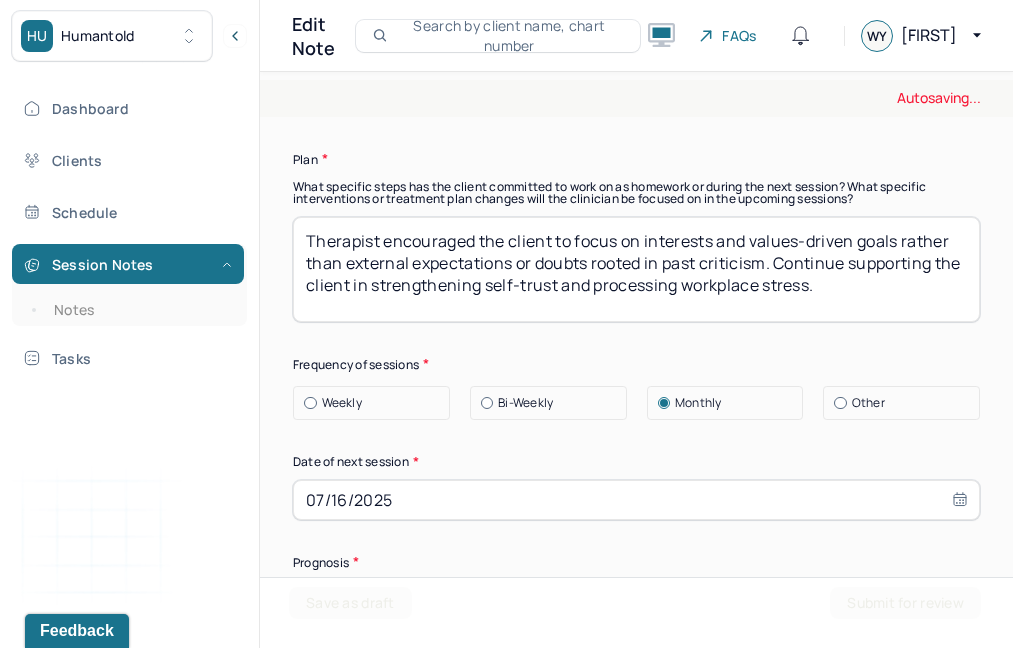 click on "Monitor emotional and cognitive barriers that interfere with consistent self-care." at bounding box center [636, 269] 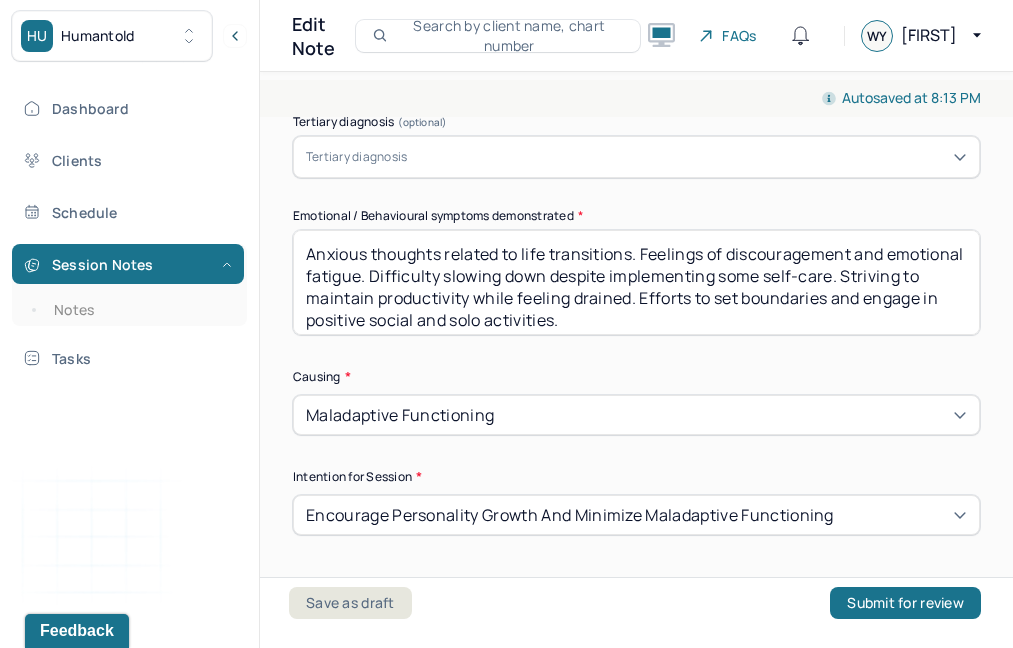 scroll, scrollTop: 841, scrollLeft: 0, axis: vertical 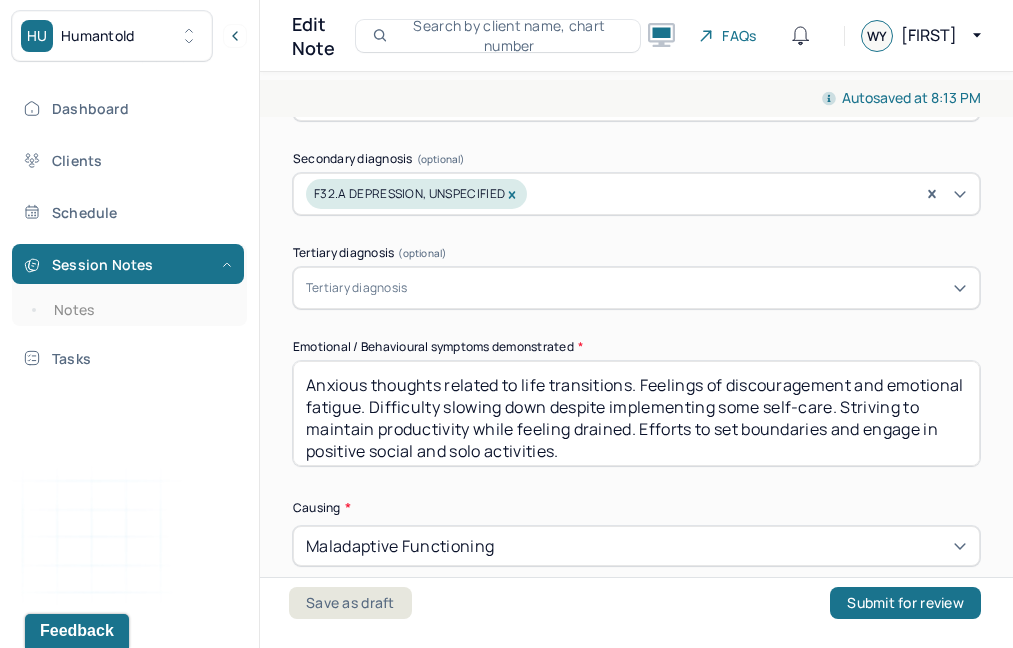 type on "Therapist encouraged the client to focus on interests and values-driven goals rather than external expectations or doubts rooted in past criticism. Continue supporting the client in strengthening self-trust and processing workplace stress." 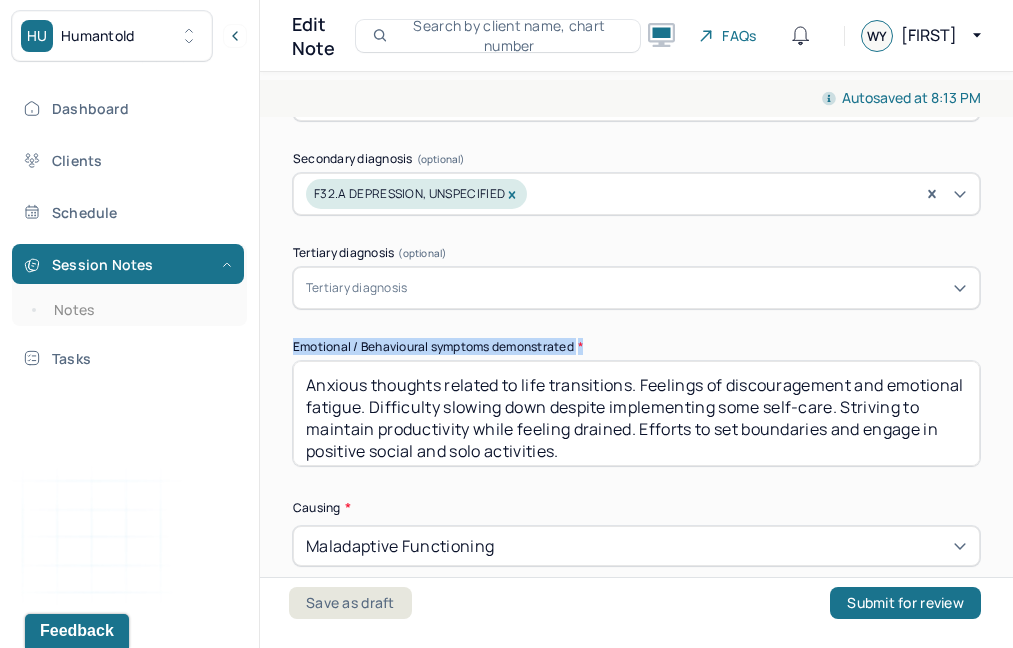 drag, startPoint x: 588, startPoint y: 343, endPoint x: 285, endPoint y: 332, distance: 303.19962 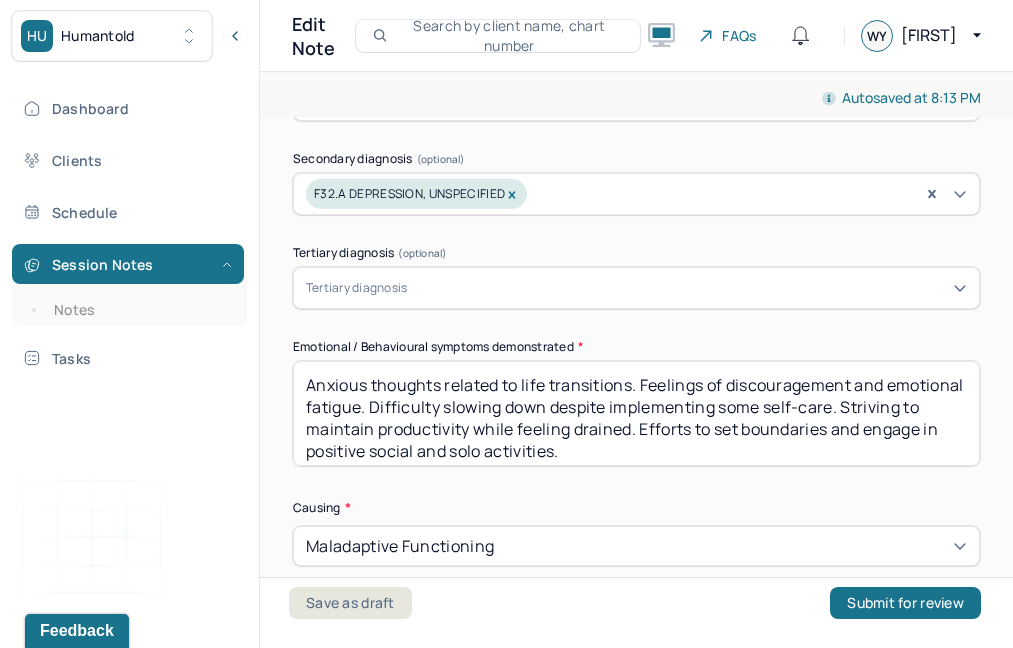 drag, startPoint x: 569, startPoint y: 448, endPoint x: 388, endPoint y: 302, distance: 232.54462 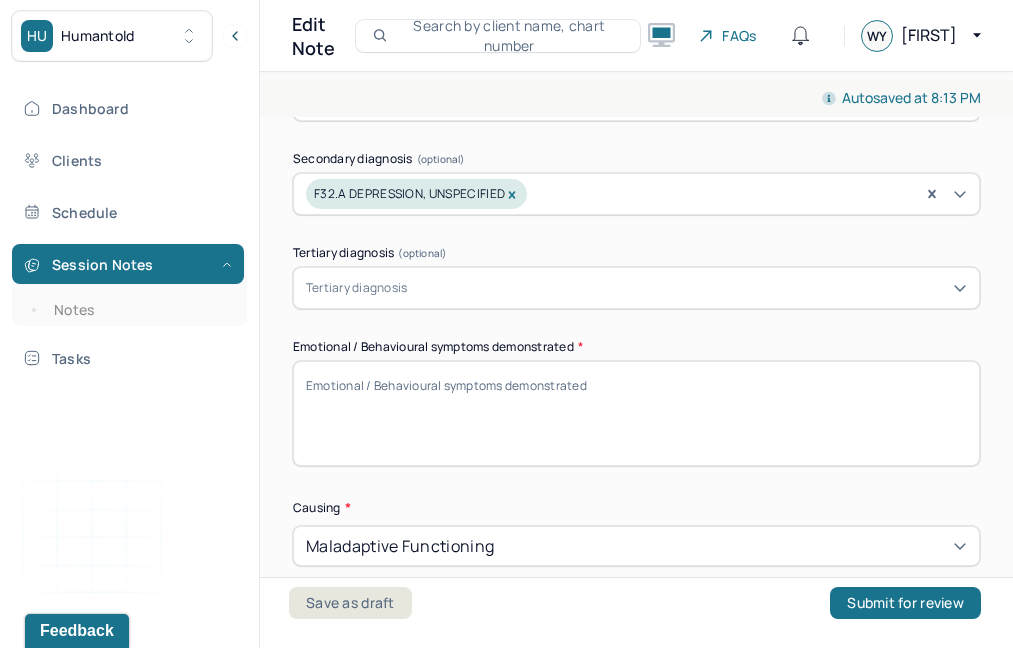 paste on "Feelings of doubt and self-questioning
Sense of being stuck despite ongoing progress
Increased stress and frustration due to workplace changes and interpersonal conflict
Heightened sensitivity to external opinions and expectations" 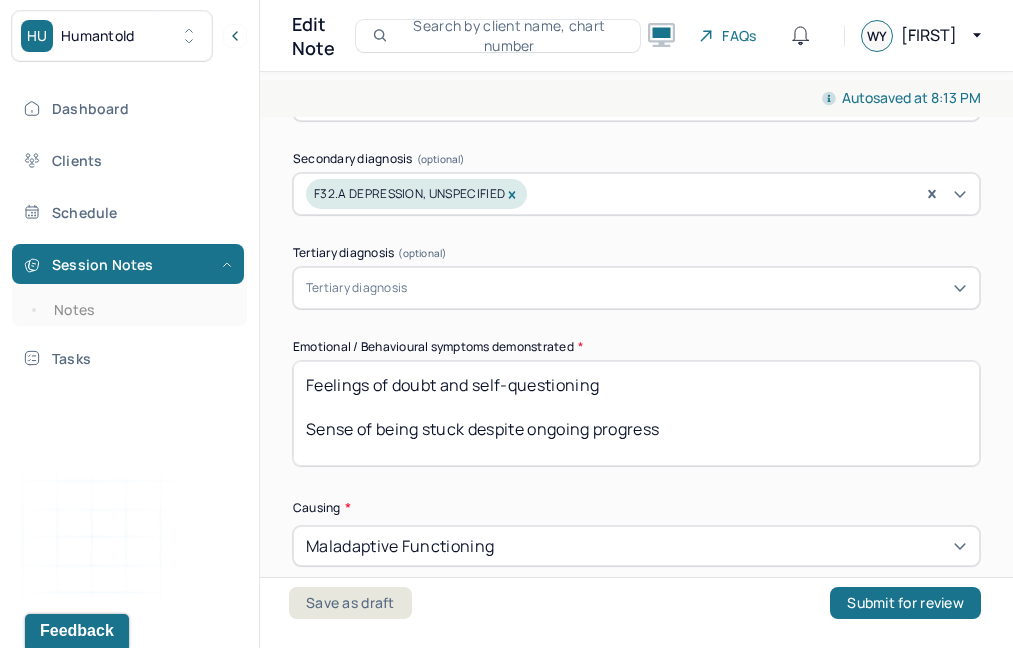 scroll, scrollTop: 62, scrollLeft: 0, axis: vertical 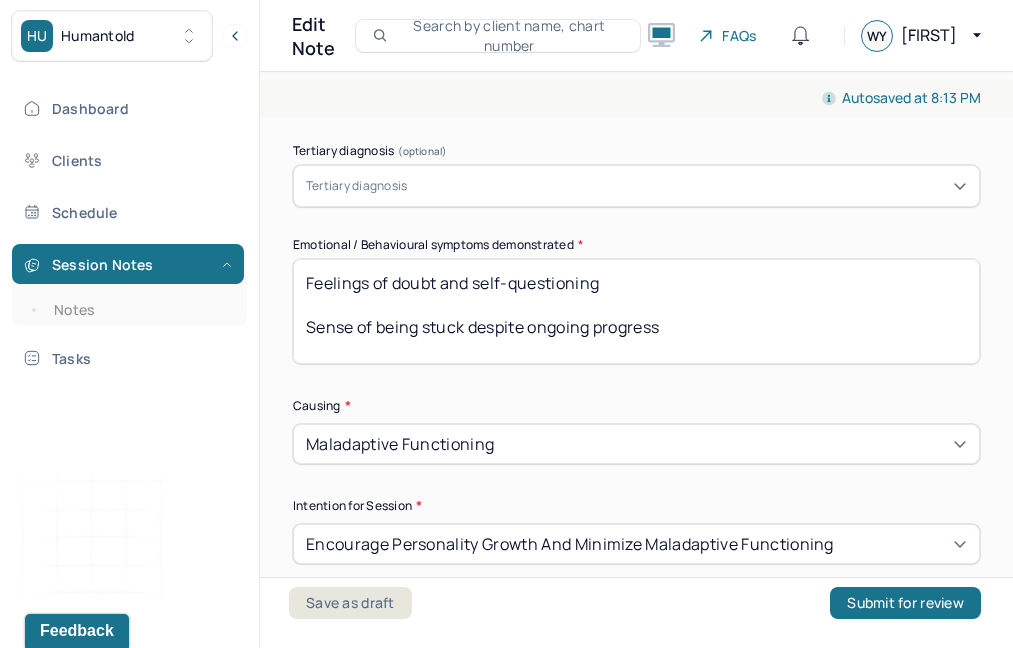 click on "Feelings of doubt and self-questioning
Sense of being stuck despite ongoing progress
Increased stress and frustration due to workplace changes and interpersonal conflict
Heightened sensitivity to external opinions and expectations" at bounding box center [636, 311] 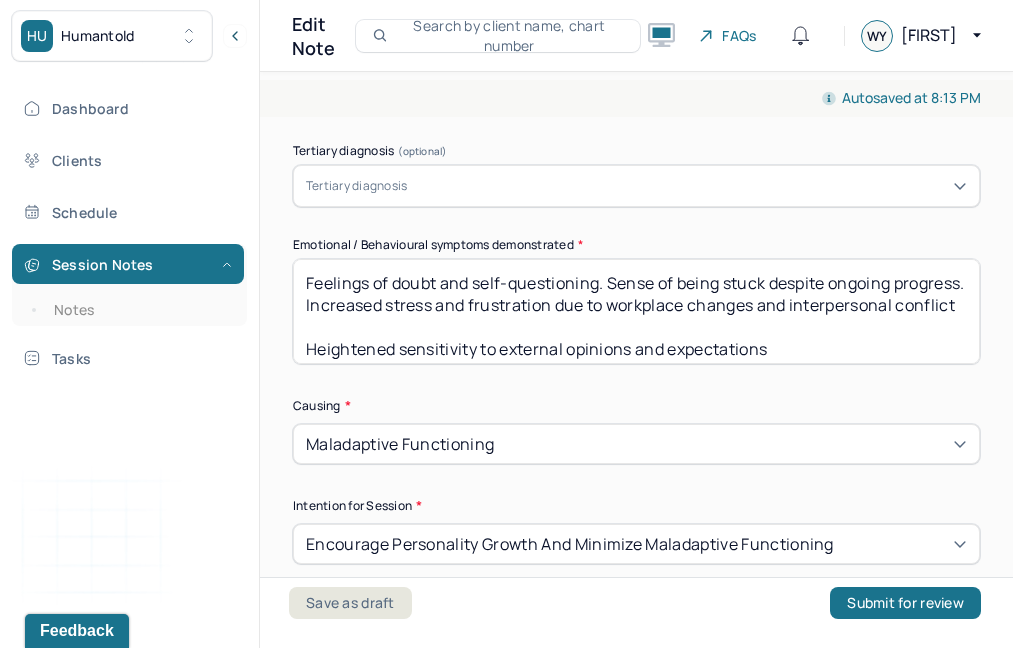 scroll, scrollTop: 30, scrollLeft: 0, axis: vertical 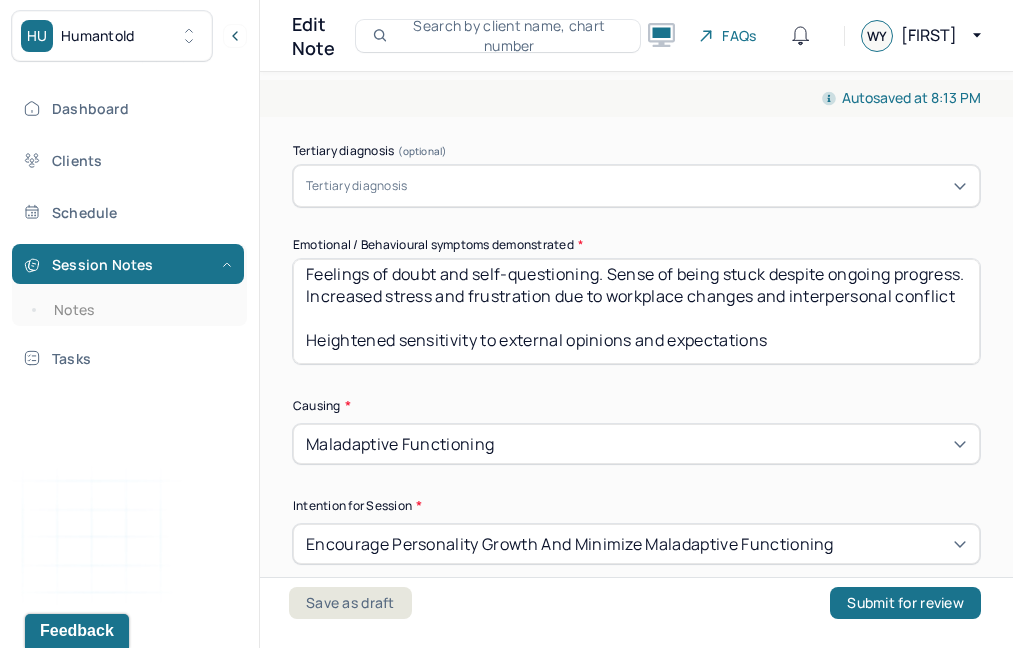 click on "Feelings of doubt and self-questioning. Sense of being stuck despite ongoing progress. Increased stress and frustration due to workplace changes and interpersonal conflict
Heightened sensitivity to external opinions and expectations" at bounding box center (636, 311) 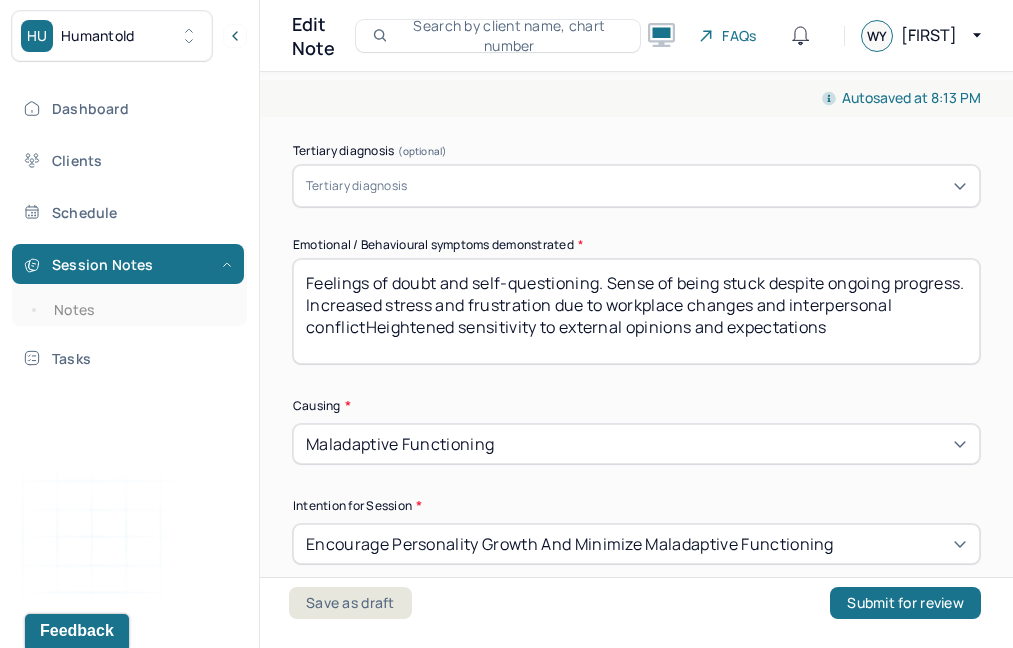 scroll, scrollTop: 0, scrollLeft: 0, axis: both 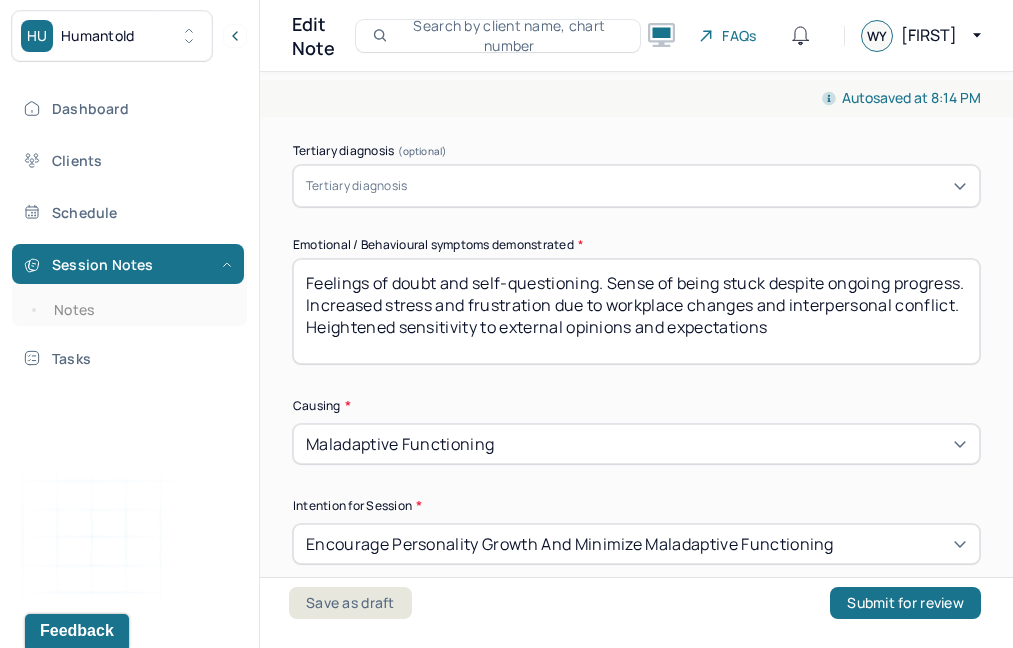 click on "Feelings of doubt and self-questioning. Sense of being stuck despite ongoing progress. Increased stress and frustration due to workplace changes and interpersonal conflict. Heightened sensitivity to external opinions and expectations" at bounding box center [636, 311] 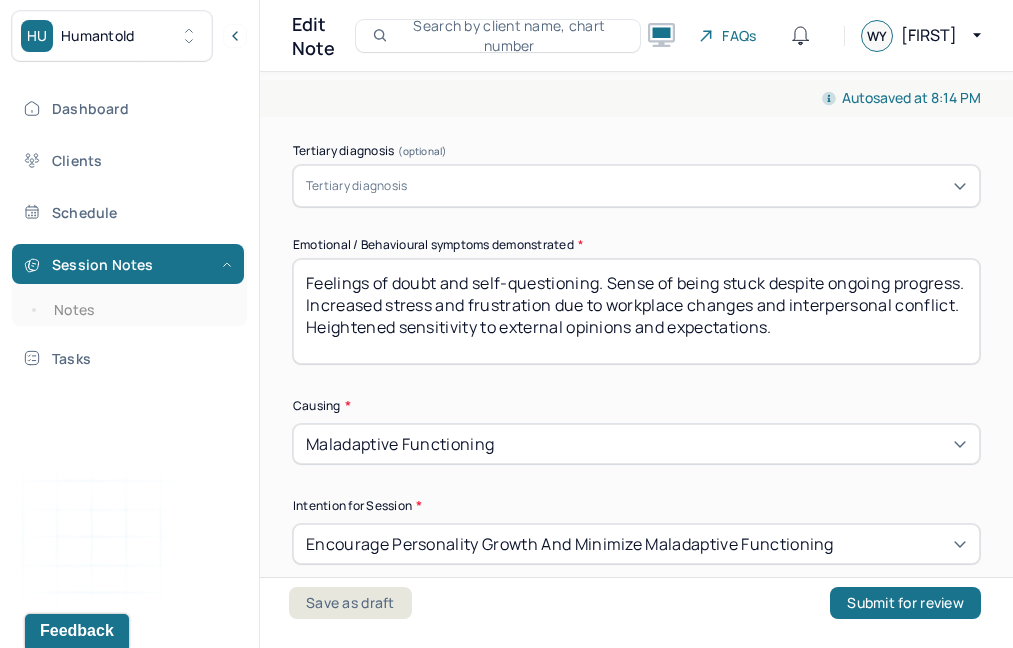 click on "Autosaved at [TIME] Appointment Details Client name [FIRST_NAME] [LAST_NAME] Date of service [DATE] Time [TIME] - [TIME] Duration [DURATION] Appointment type individual therapy Provider name [PROVIDER_NAME] Modifier 1 95 Telemedicine Note type Individual soap note Appointment Details Client name [FIRST_NAME] [LAST_NAME] Date of service [DATE] Time [TIME] - [TIME] Duration [DURATION] Appointment type individual therapy Provider name [PROVIDER_NAME] Modifier 1 95 Telemedicine Note type Individual soap note Load previous session note Instructions The fields marked with an asterisk ( * ) are required before you can submit your notes. Before you can submit your session notes, they must be signed. You have the option to save your notes as a draft before making a submission. Appointment location * Teletherapy Client Teletherapy Location Home Office Other Provider Teletherapy Location Home Office Other Consent was received for the teletherapy session The teletherapy session was conducted via video Primary diagnosis * (optional) * * * *" at bounding box center [636, 356] 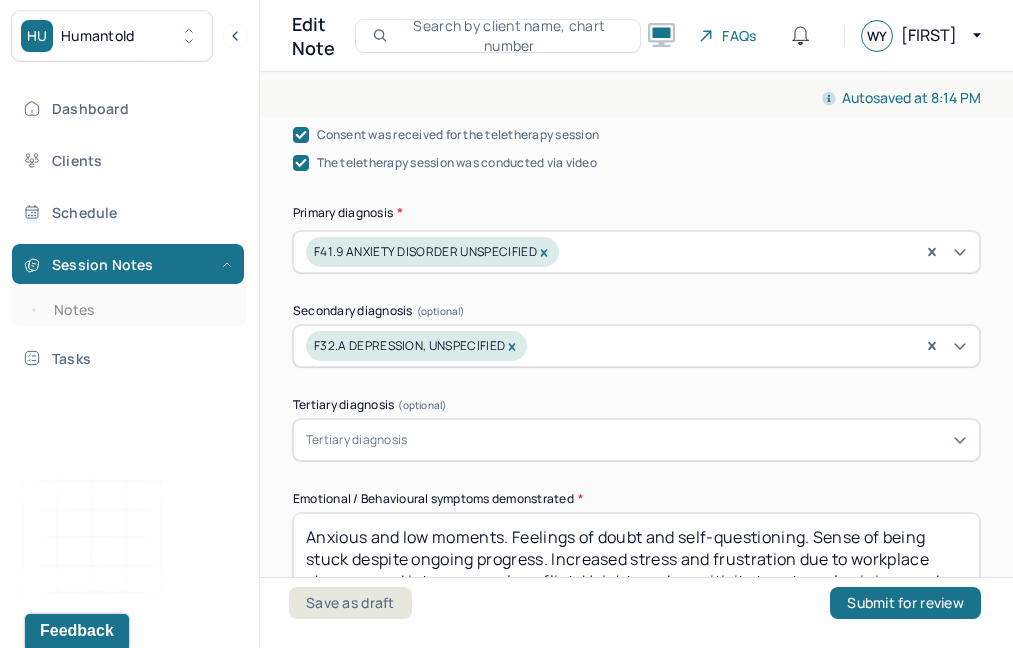 scroll, scrollTop: 617, scrollLeft: 0, axis: vertical 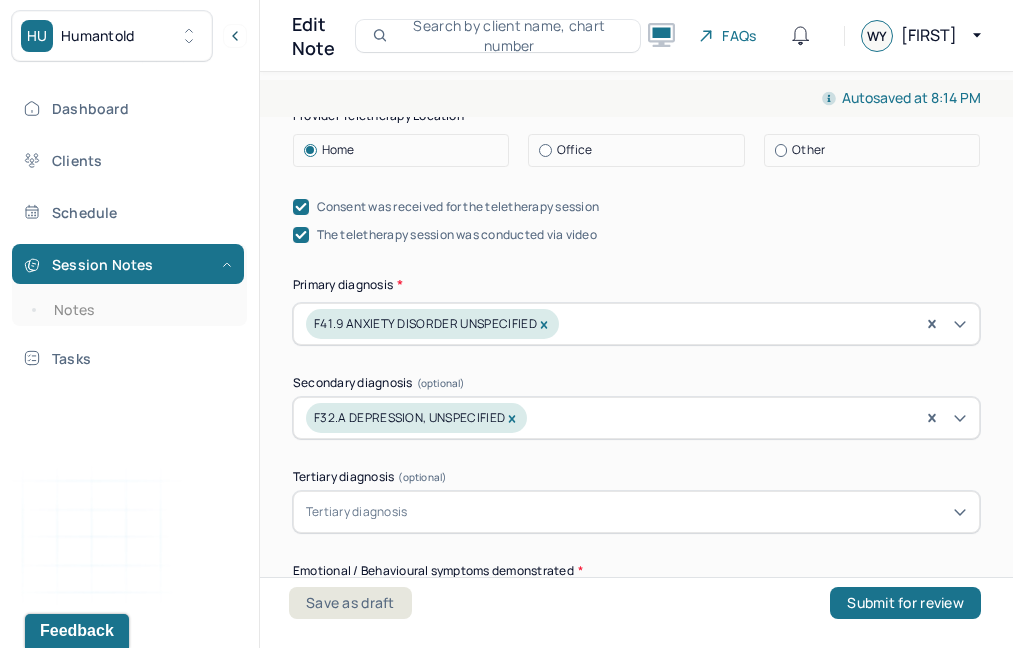 type on "Anxious and low moments. Feelings of doubt and self-questioning. Sense of being stuck despite ongoing progress. Increased stress and frustration due to workplace changes and interpersonal conflict. Heightened sensitivity to external opinions and expectations." 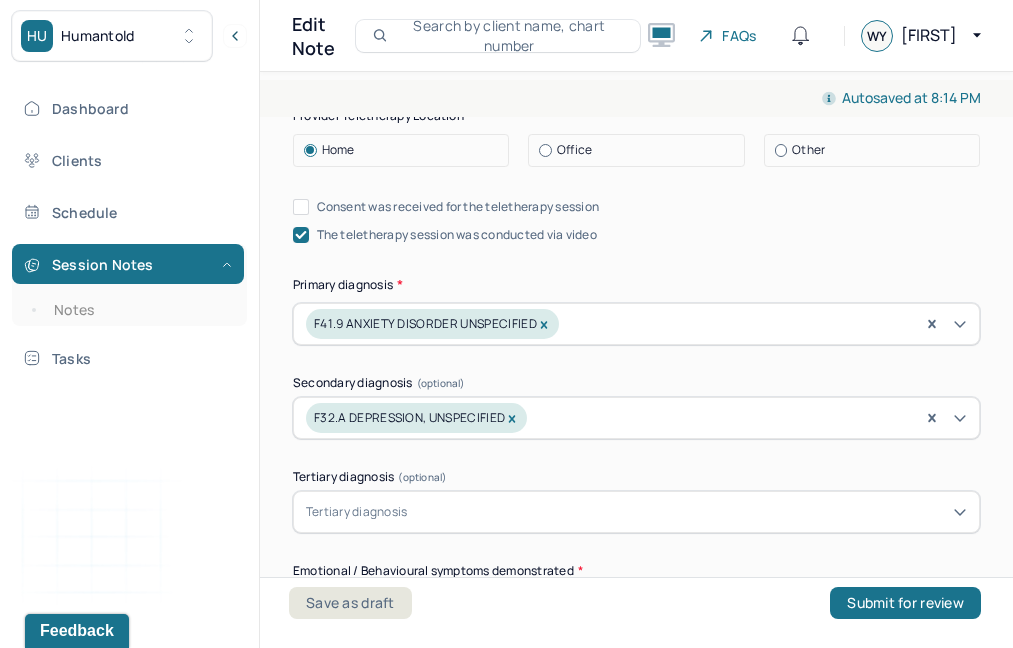 click on "Consent was received for the teletherapy session" at bounding box center [301, 207] 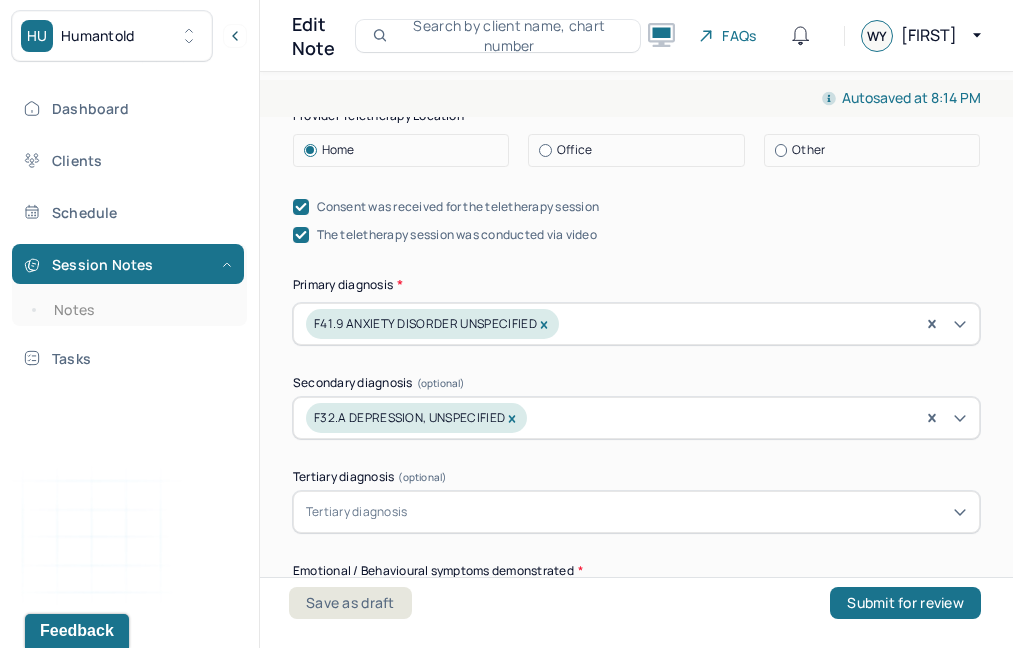 click 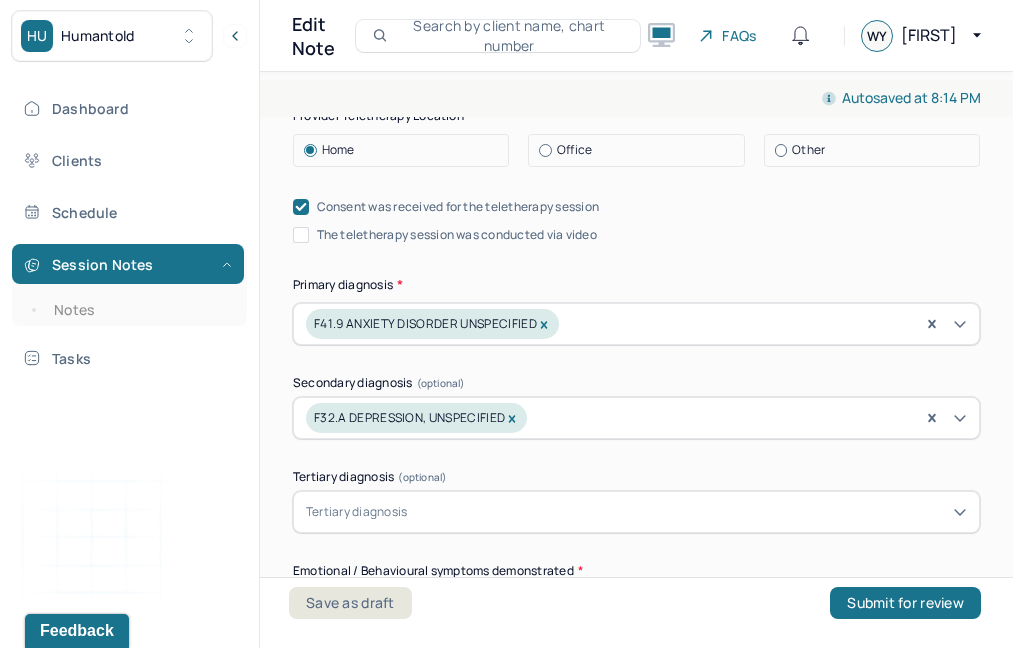 click on "The teletherapy session was conducted via video" at bounding box center (301, 235) 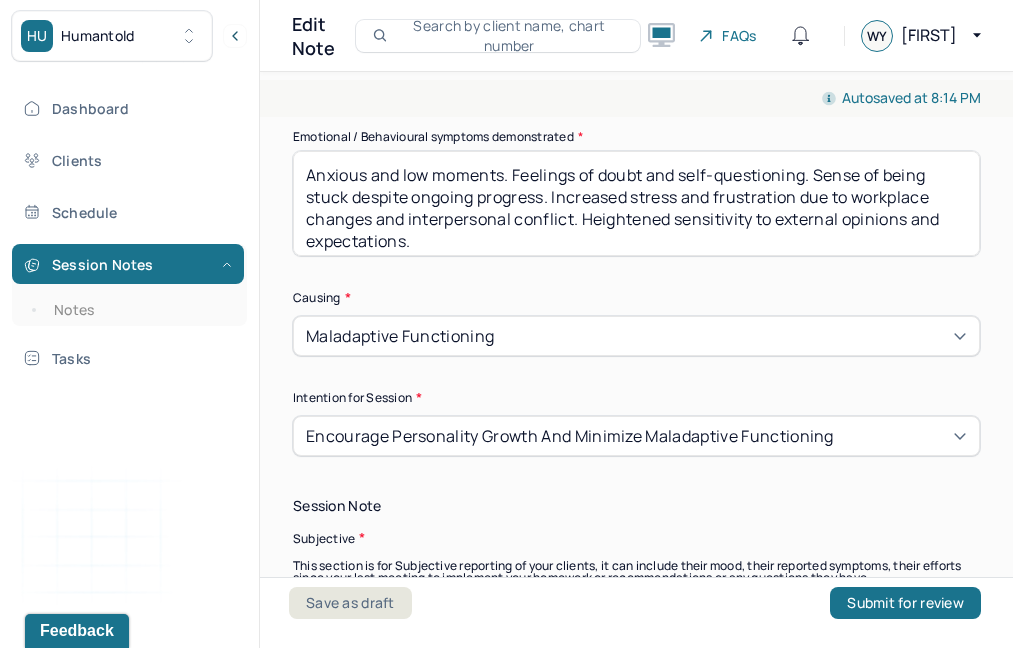 scroll, scrollTop: 1046, scrollLeft: 0, axis: vertical 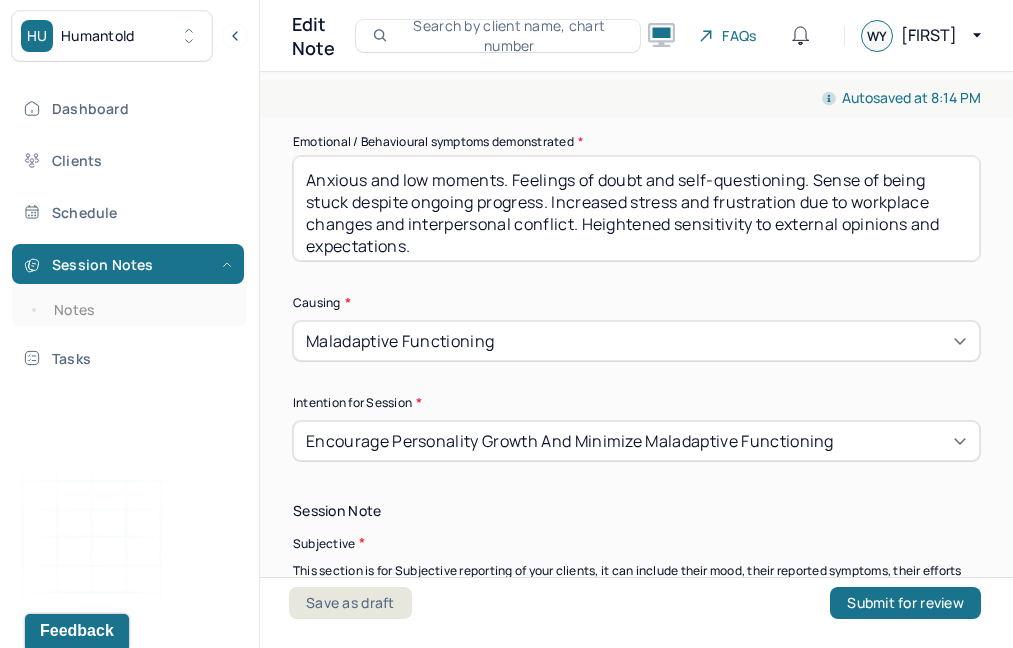 click on "Encourage personality growth and minimize maladaptive functioning" at bounding box center (570, 441) 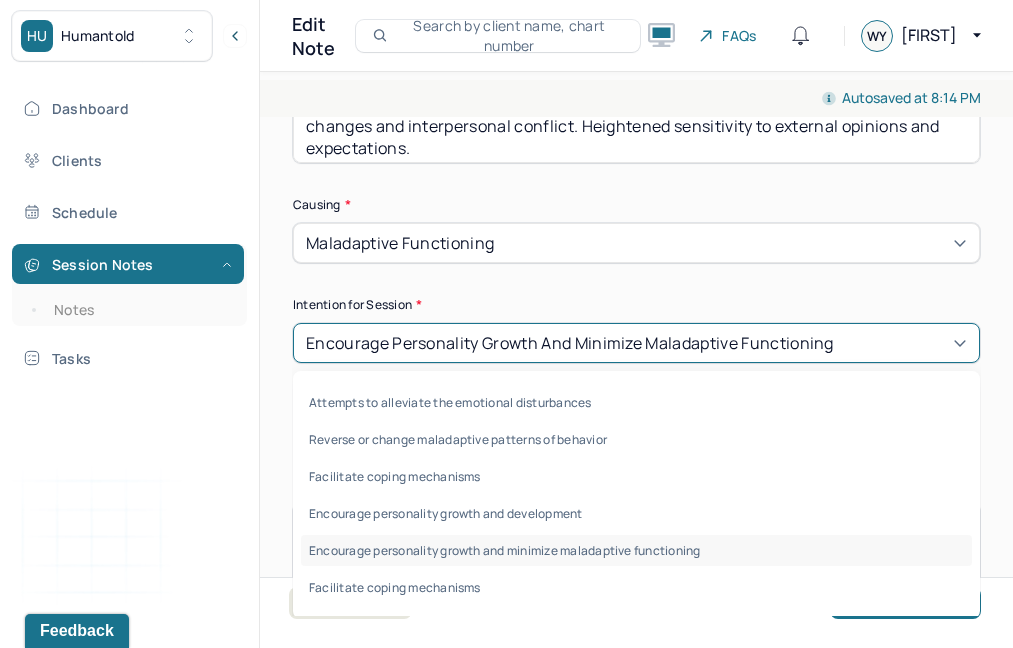 scroll, scrollTop: 1147, scrollLeft: 0, axis: vertical 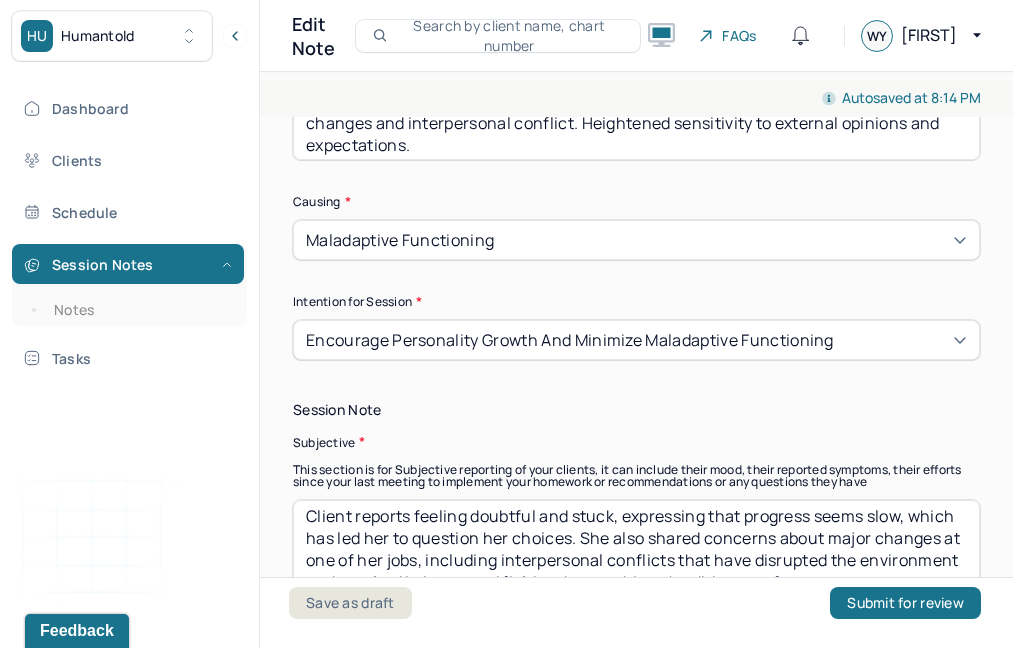 click on "Intention for Session *" at bounding box center [636, 302] 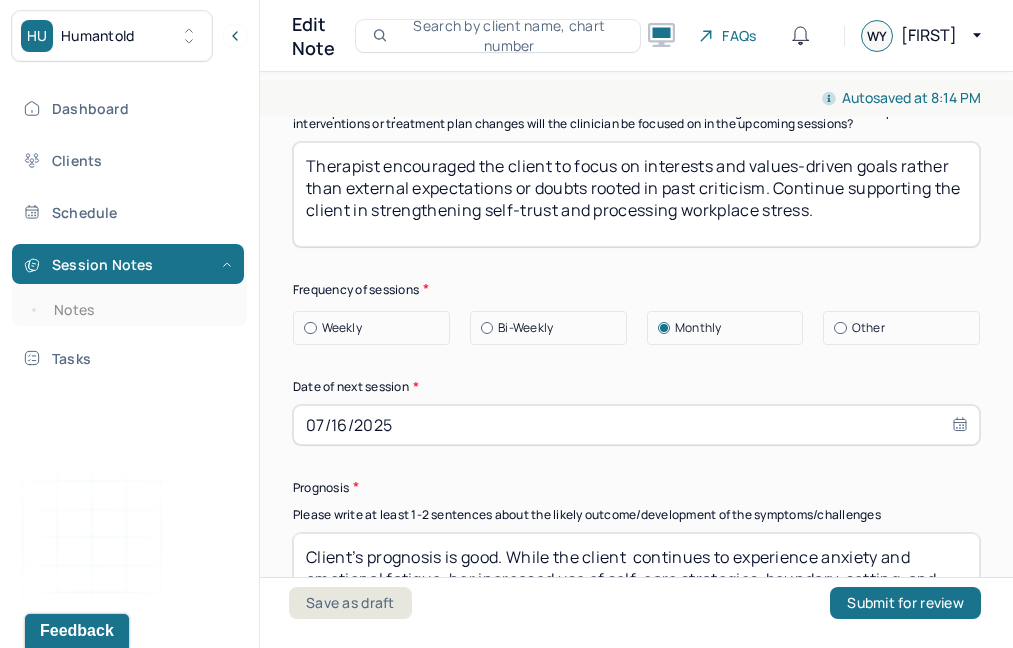 scroll, scrollTop: 2956, scrollLeft: 0, axis: vertical 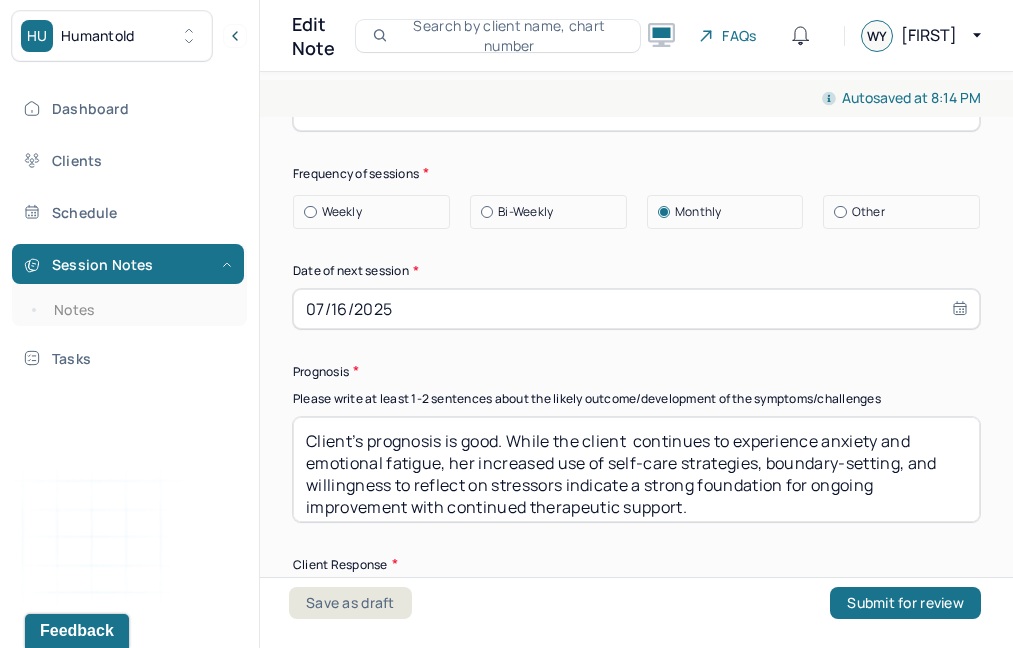 select on "6" 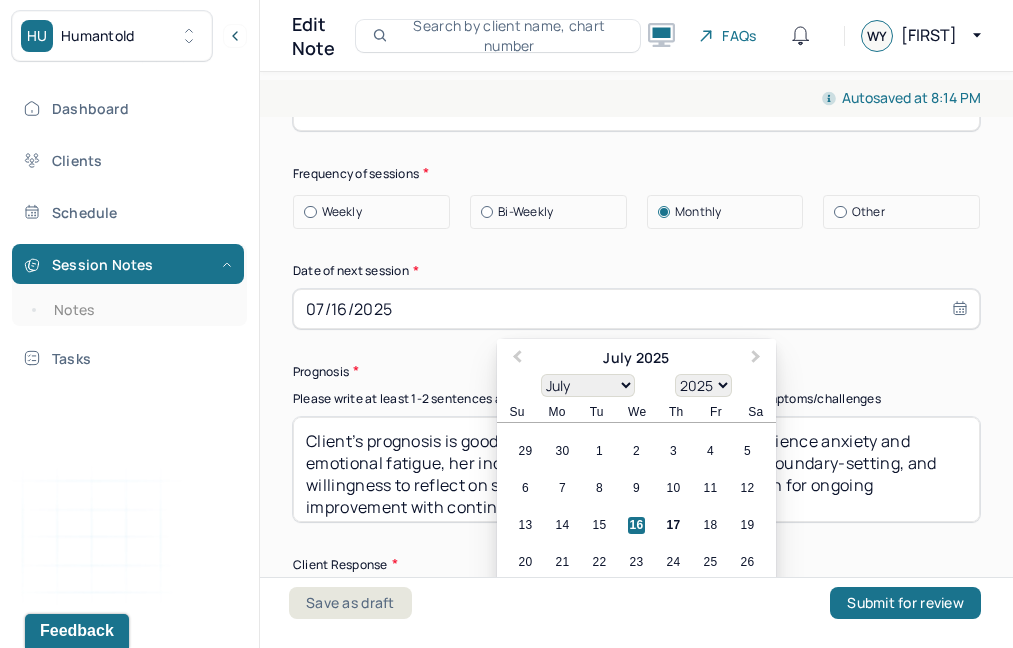 click on "07/16/2025" at bounding box center (636, 309) 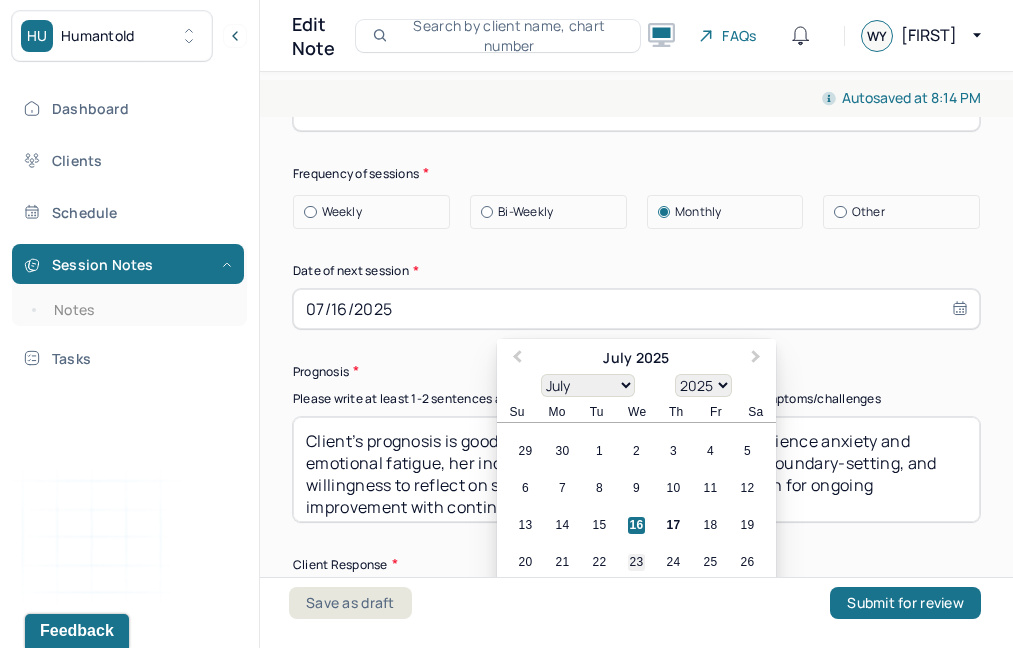click on "23" at bounding box center [636, 562] 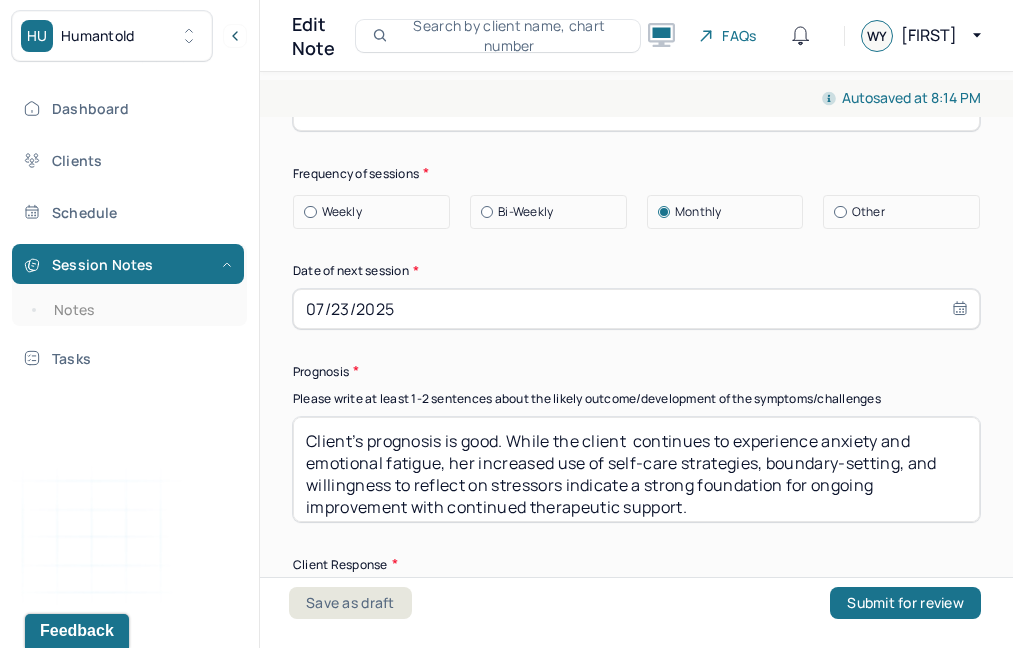 click on "Prognosis" at bounding box center [636, 371] 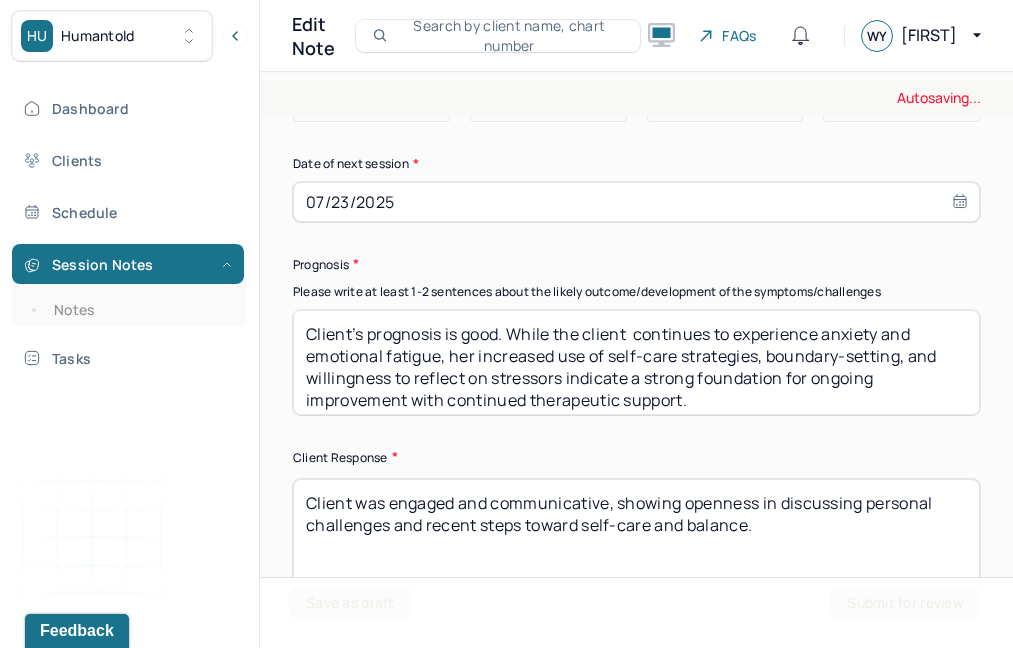 scroll, scrollTop: 3062, scrollLeft: 0, axis: vertical 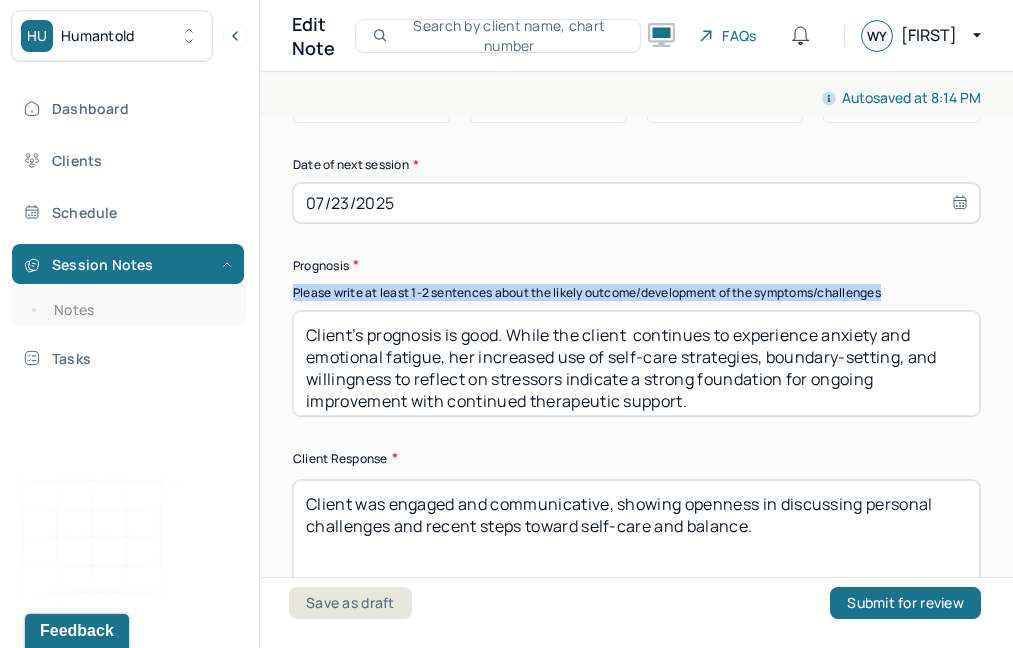 drag, startPoint x: 904, startPoint y: 291, endPoint x: 295, endPoint y: 283, distance: 609.05255 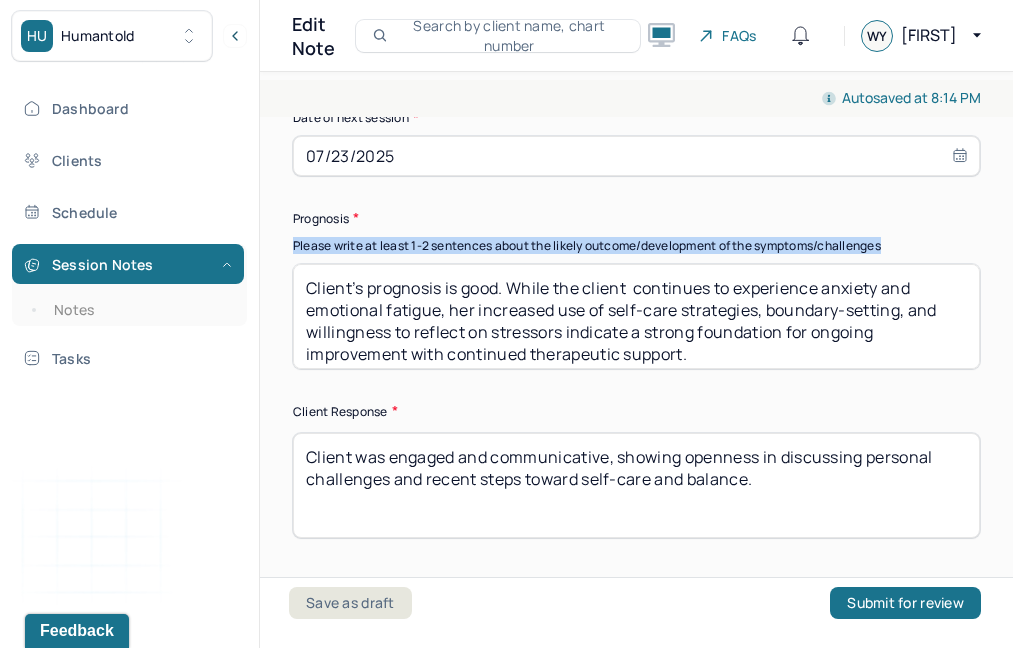 scroll, scrollTop: 3110, scrollLeft: 0, axis: vertical 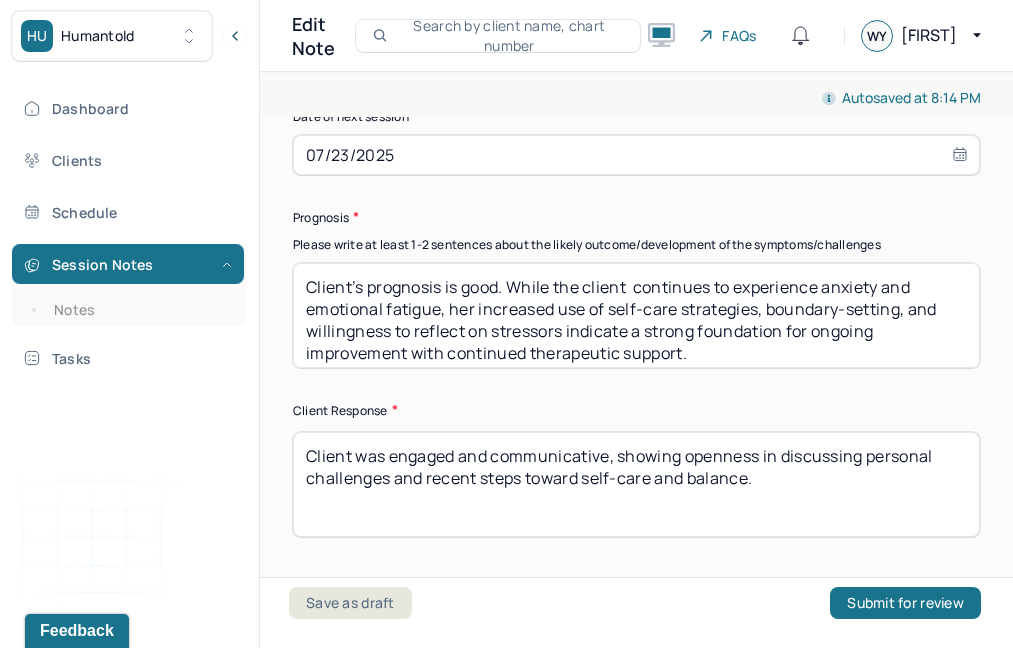 drag, startPoint x: 733, startPoint y: 359, endPoint x: 461, endPoint y: 208, distance: 311.10287 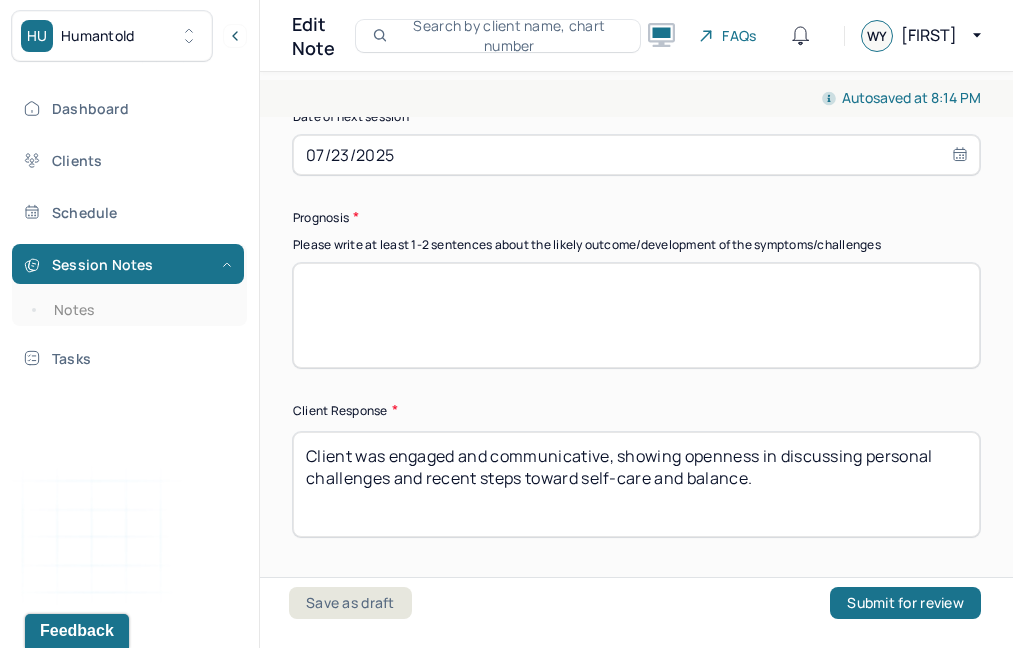 paste on "Good prognosis demonstrated by the client’s willingness to explore her doubts, reflect on her progress, and remain open to therapeutic support. With continued focus on strengths-based strategies and reframing self-perceptions, the client is likely to experience improved confidence and emotional regulation despite current challenges." 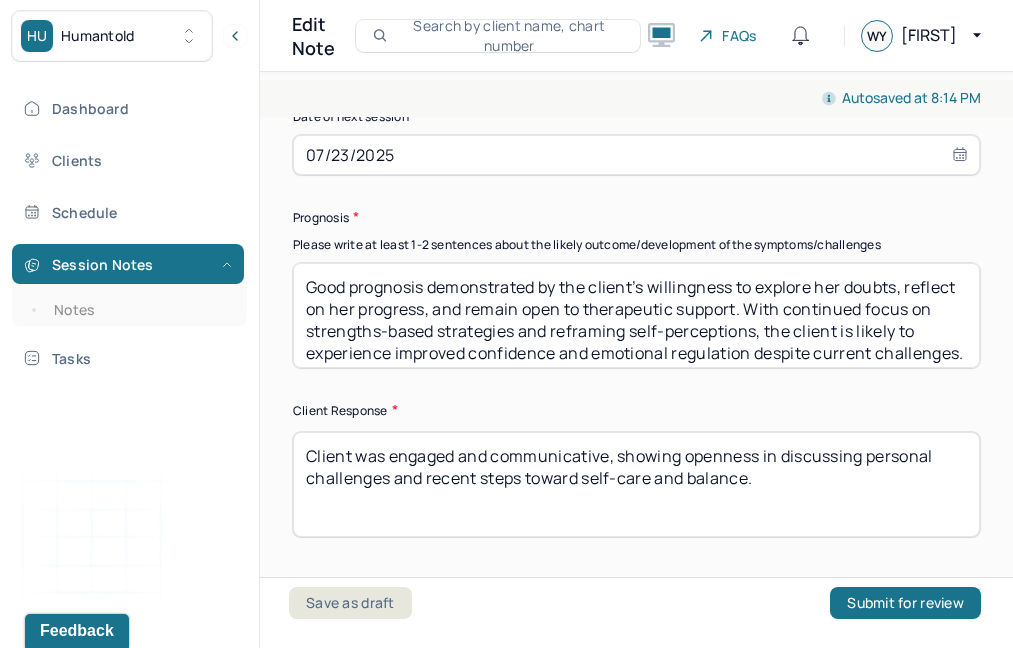 click on "Client’s prognosis is good. While the client  continues to experience anxiety and emotional fatigue, her increased use of self-care strategies, boundary-setting, and willingness to reflect on stressors indicate a strong foundation for ongoing improvement with continued therapeutic support." at bounding box center (636, 315) 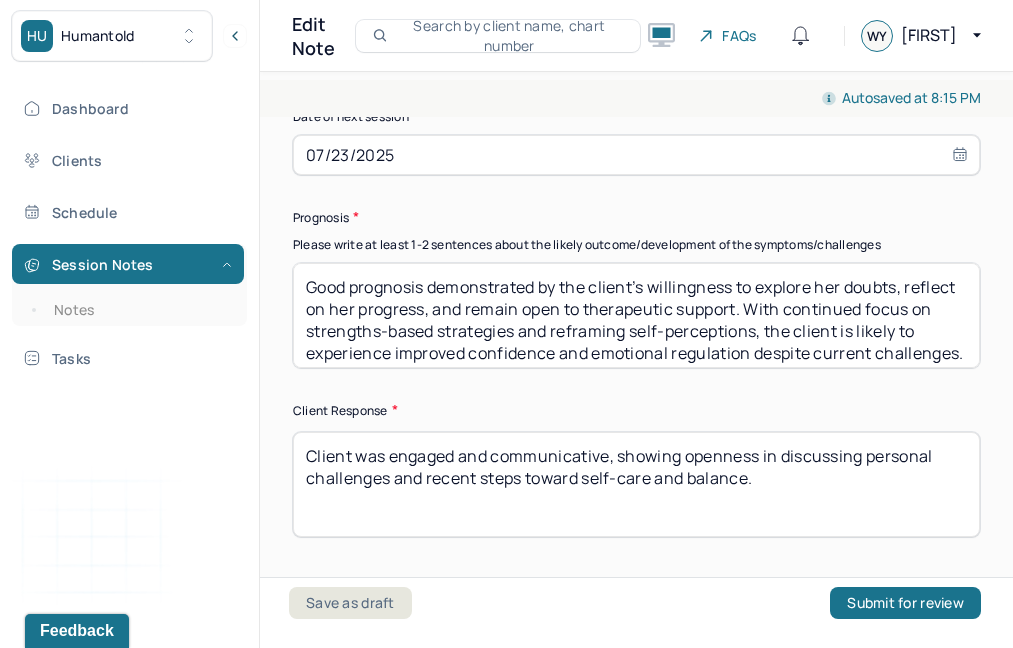 scroll, scrollTop: 8, scrollLeft: 0, axis: vertical 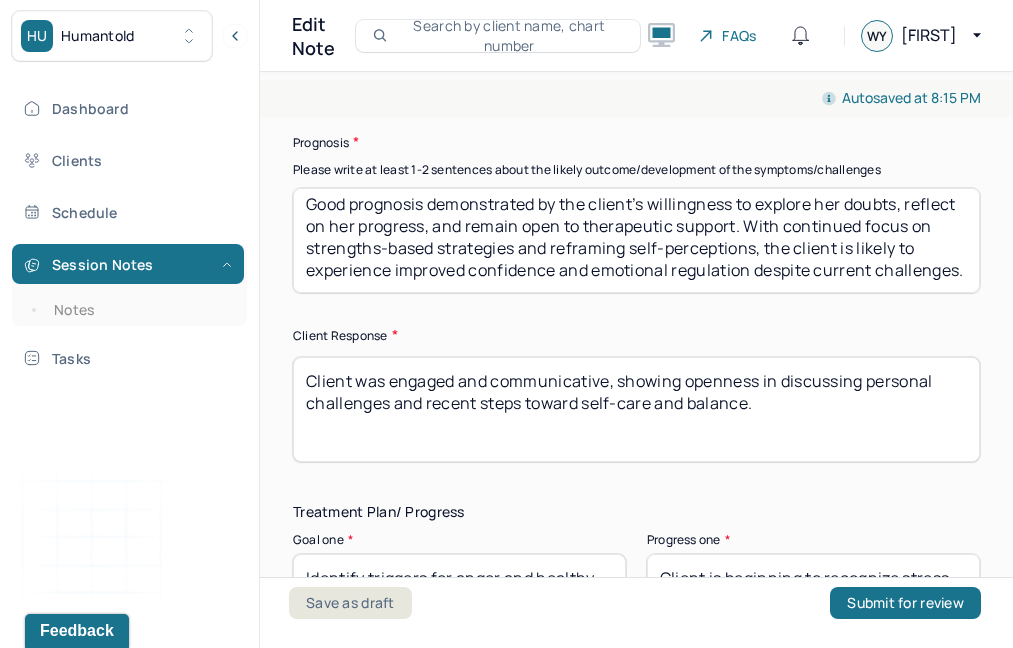 type on "Good prognosis demonstrated by the client’s willingness to explore her doubts, reflect on her progress, and remain open to therapeutic support. With continued focus on strengths-based strategies and reframing self-perceptions, the client is likely to experience improved confidence and emotional regulation despite current challenges." 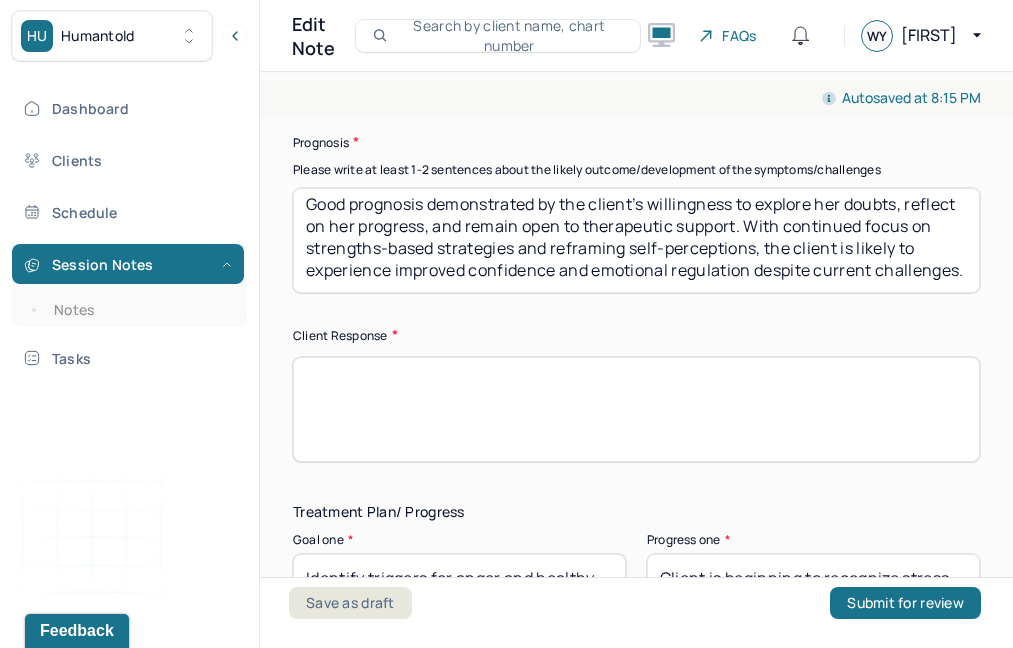 paste on "Client was engaged and actively participated in the session. She was reflective when exploring sources of self-doubt and showed openness to reframing her perspective and considering alternative, strength-based approaches." 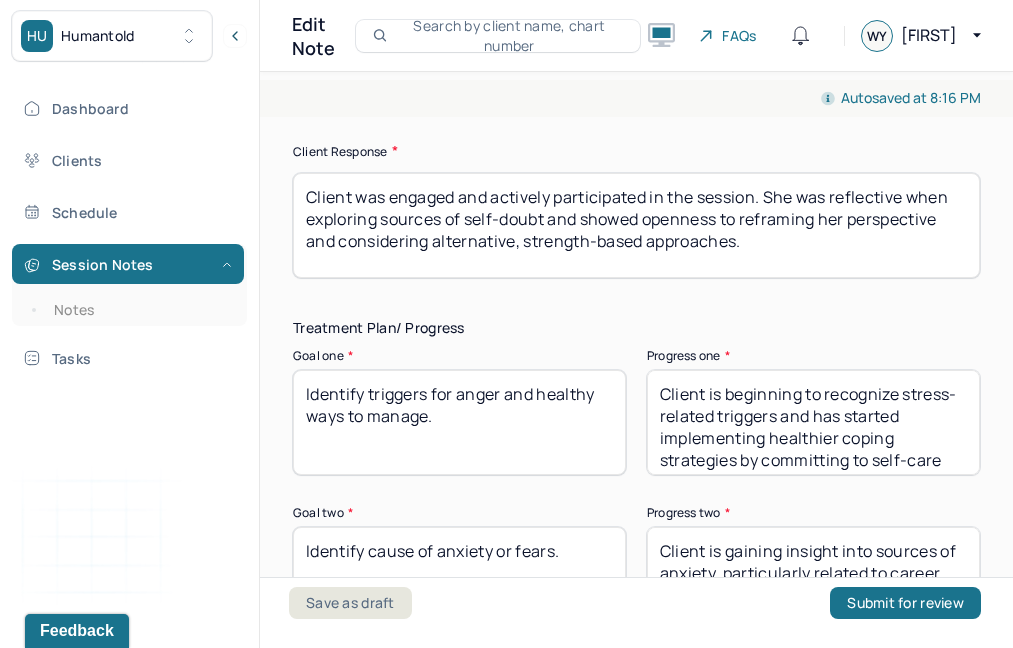 scroll, scrollTop: 3385, scrollLeft: 0, axis: vertical 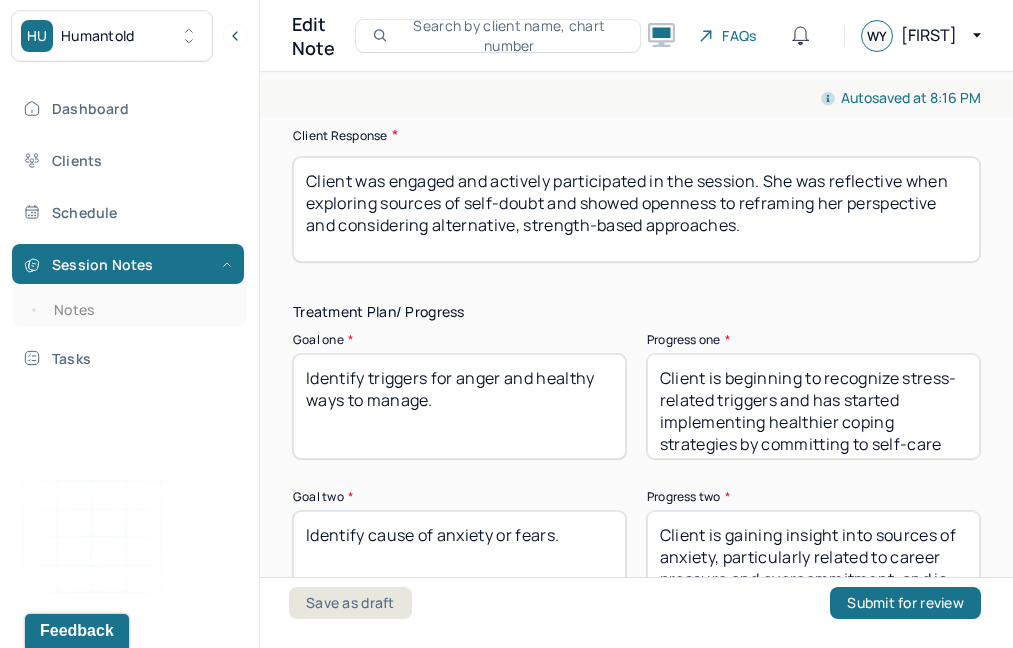 type on "Client was engaged and actively participated in the session. She was reflective when exploring sources of self-doubt and showed openness to reframing her perspective and considering alternative, strength-based approaches." 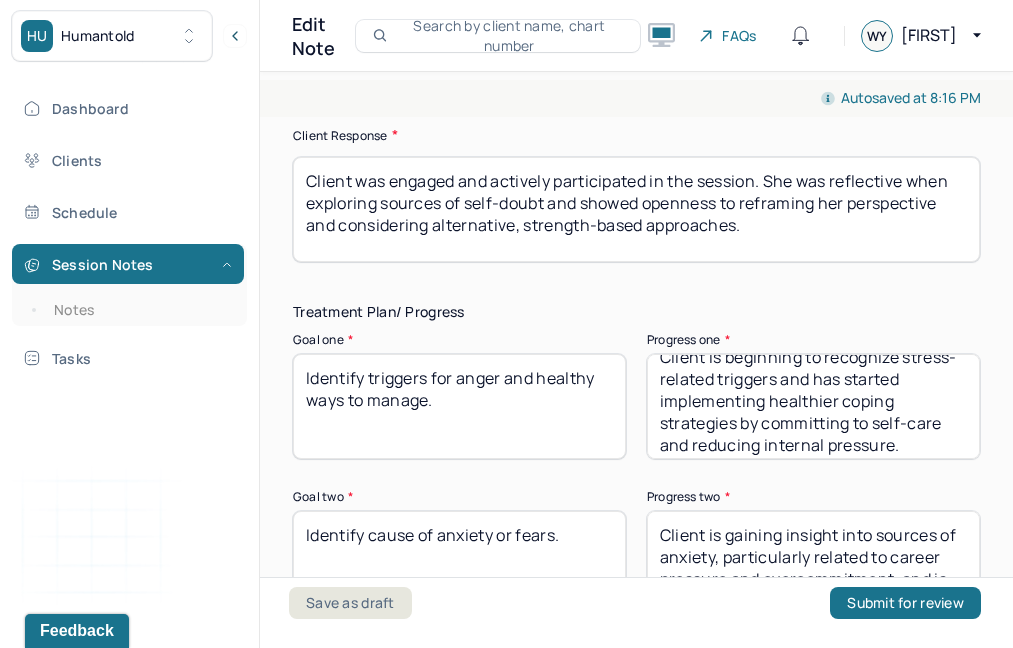 scroll, scrollTop: 30, scrollLeft: 0, axis: vertical 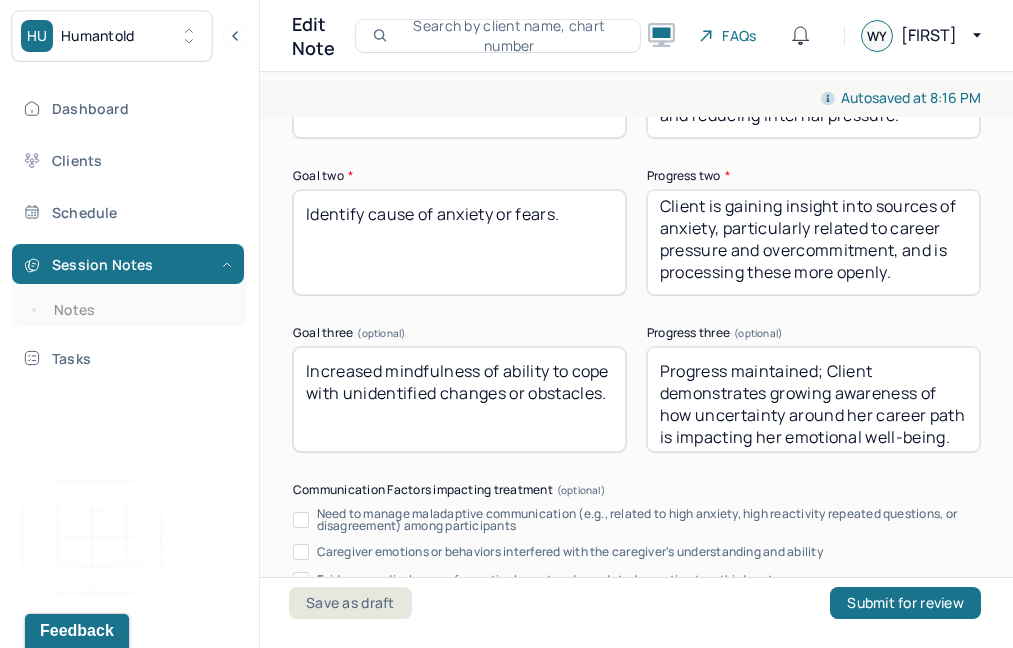 drag, startPoint x: 604, startPoint y: 410, endPoint x: 321, endPoint y: 323, distance: 296.07092 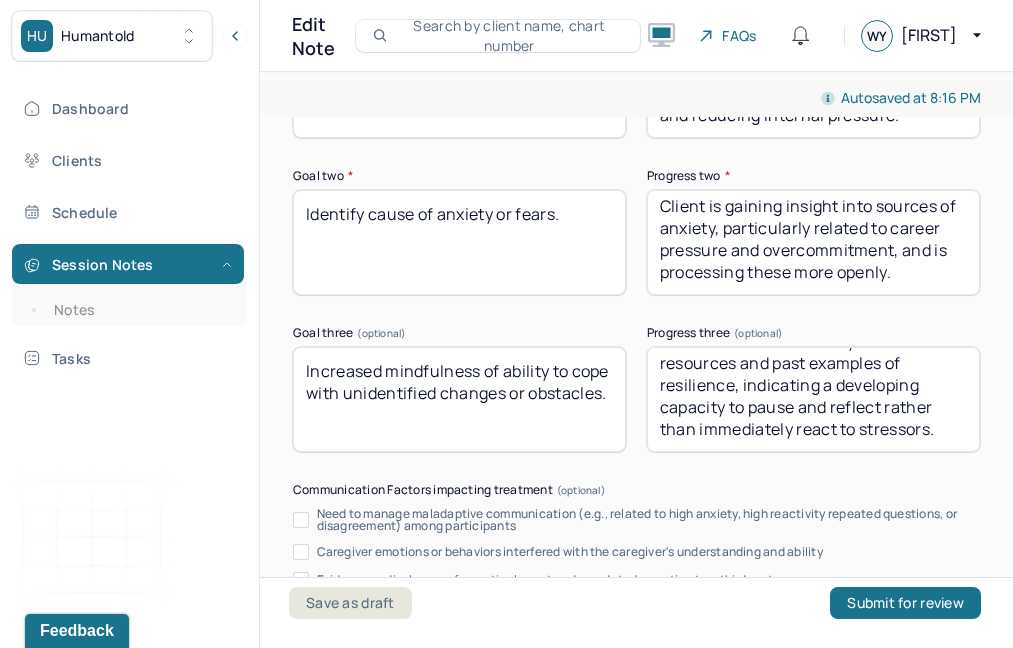 drag, startPoint x: 664, startPoint y: 358, endPoint x: 801, endPoint y: 559, distance: 243.24884 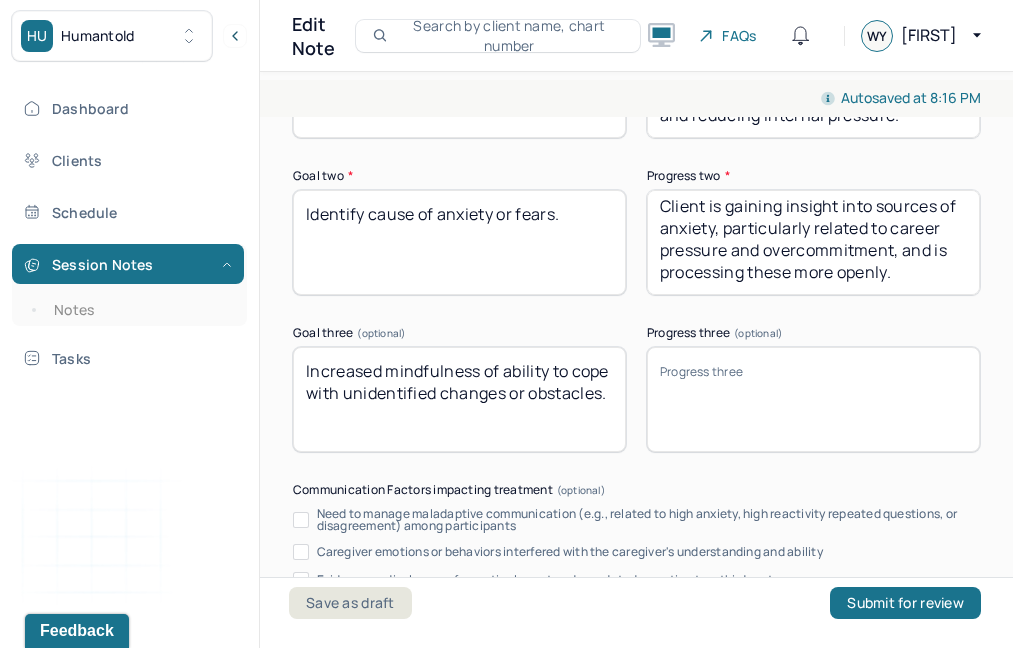 scroll, scrollTop: 0, scrollLeft: 0, axis: both 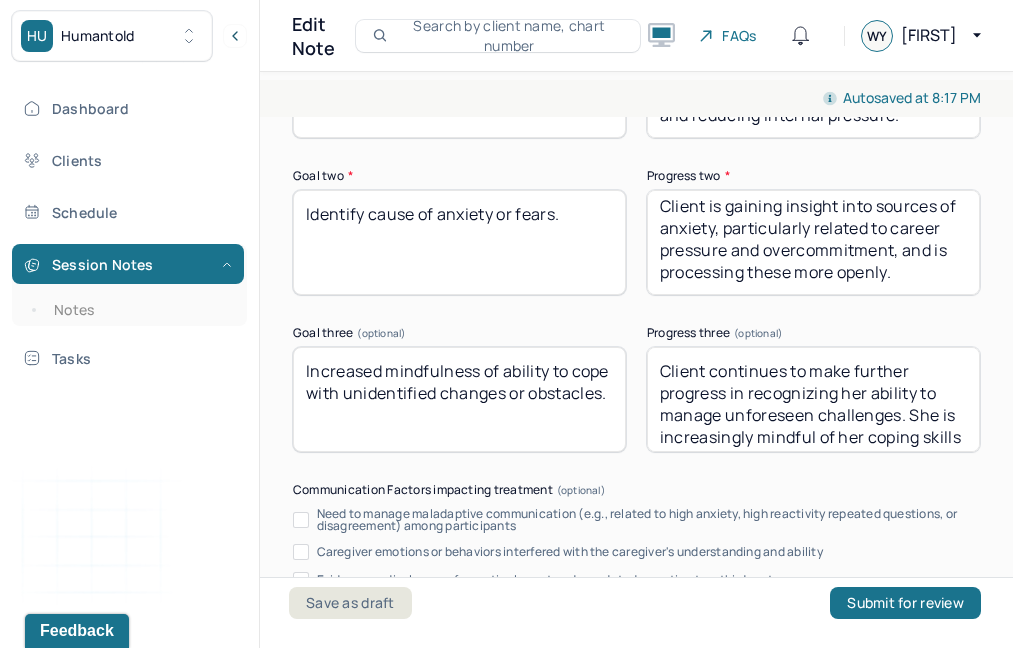 click on "Client continues to make further progress in recognizing her ability to manage unforeseen challenges. She is increasingly mindful of her coping skills and is beginning to trust her process, even when outcomes deviate from initial expectations." at bounding box center (813, 399) 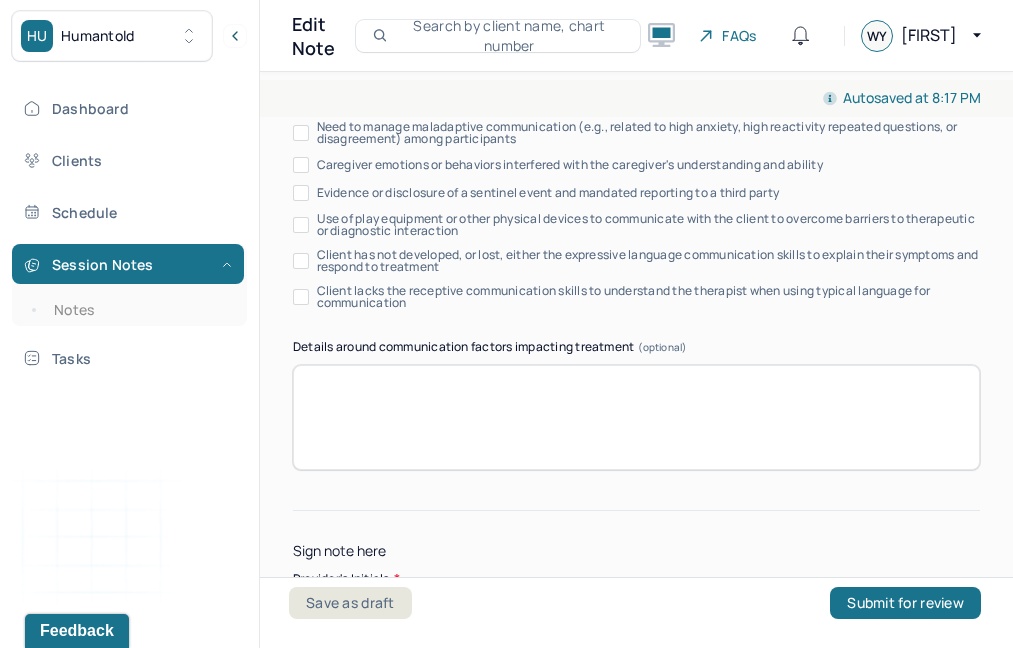 scroll, scrollTop: 4175, scrollLeft: 0, axis: vertical 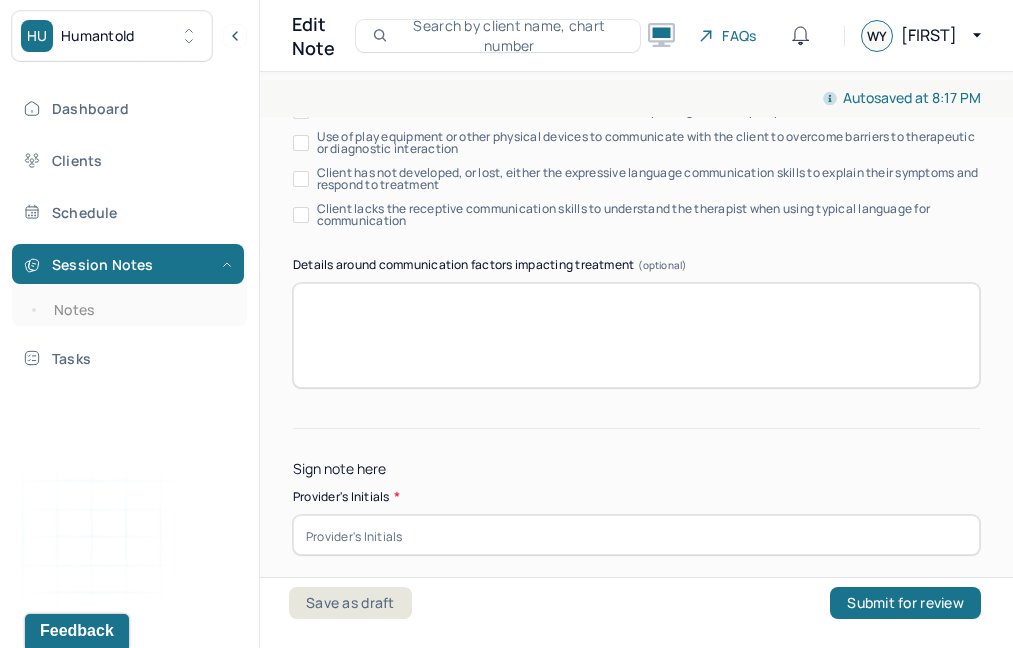 type on "Client continues to make further progress in recognizing her ability to manage unforeseen challenges. She is increasingly mindful of her coping skills and is beginning to trust her process, even when outcomes deviate from initial expectations." 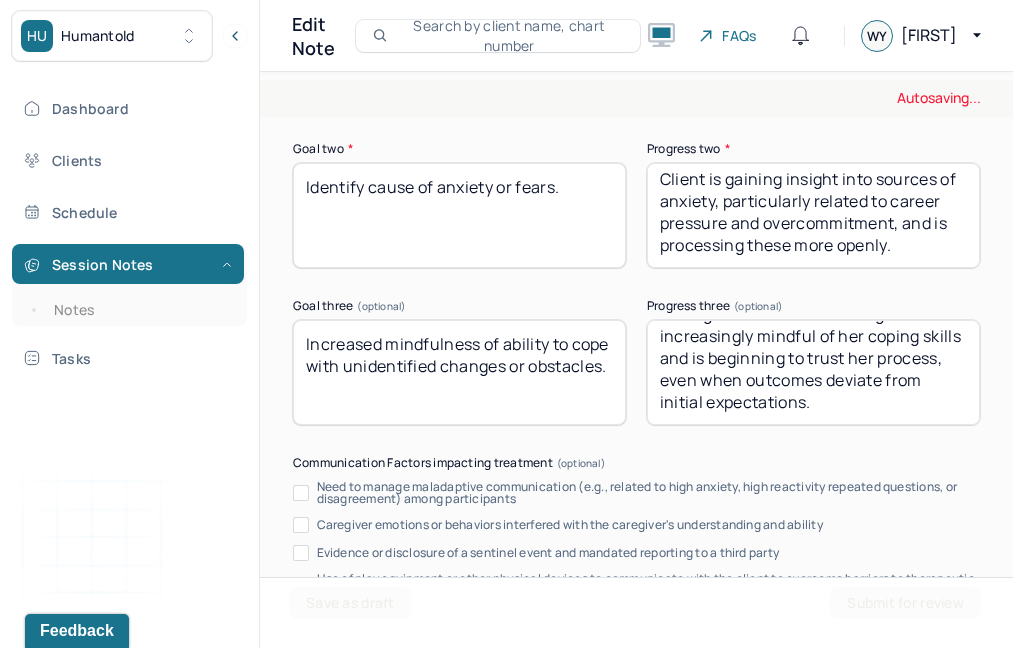 scroll, scrollTop: 3711, scrollLeft: 0, axis: vertical 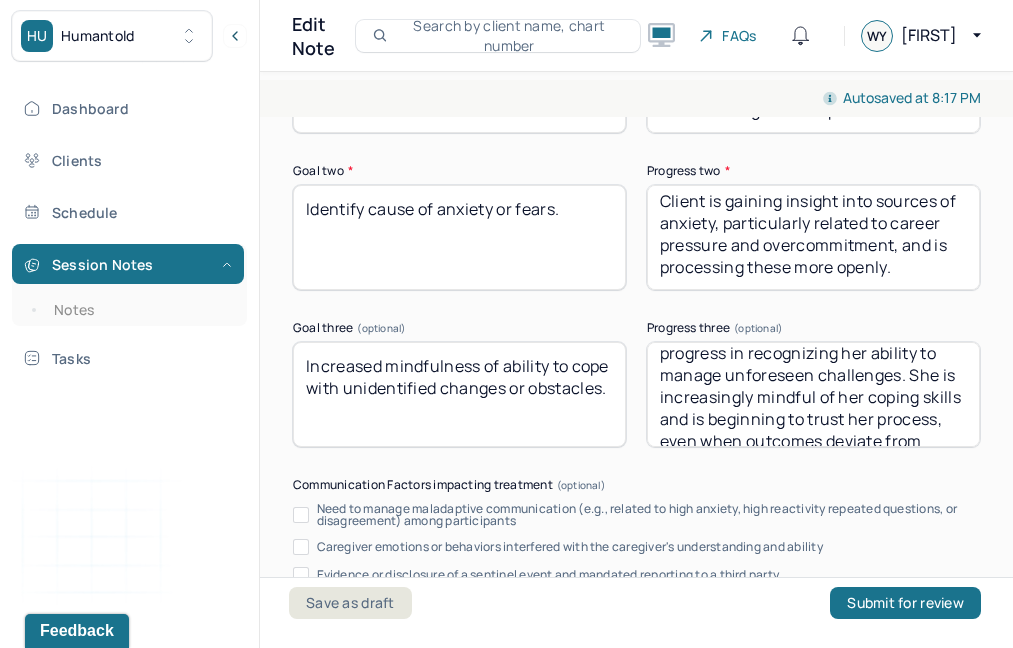 type on "WY" 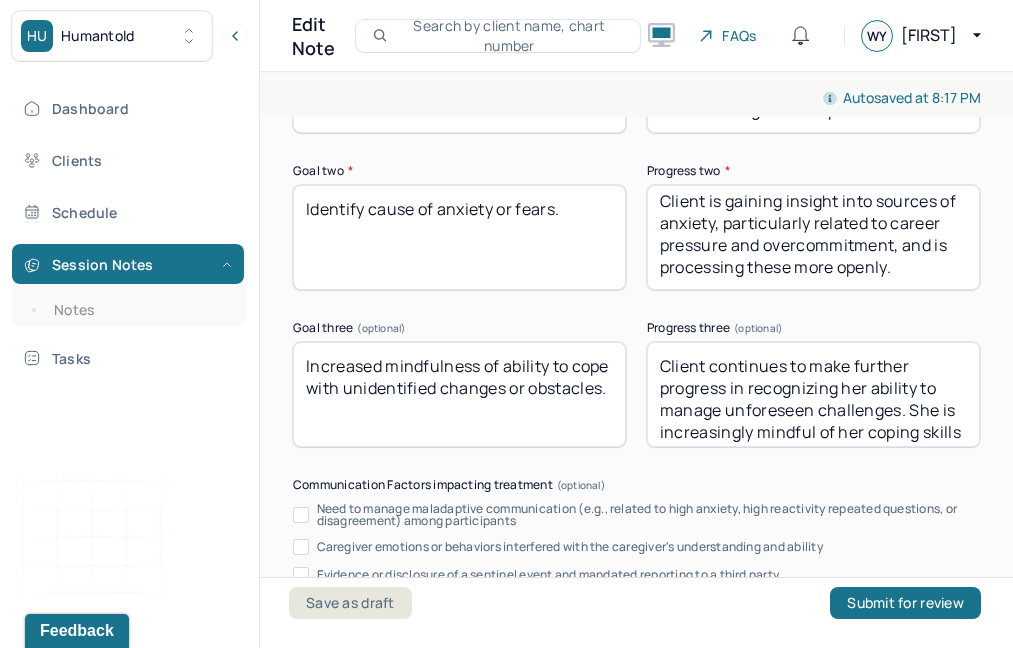 click on "Client is gaining insight into sources of anxiety, particularly related to career pressure and overcommitment, and is processing these more openly." at bounding box center (813, 237) 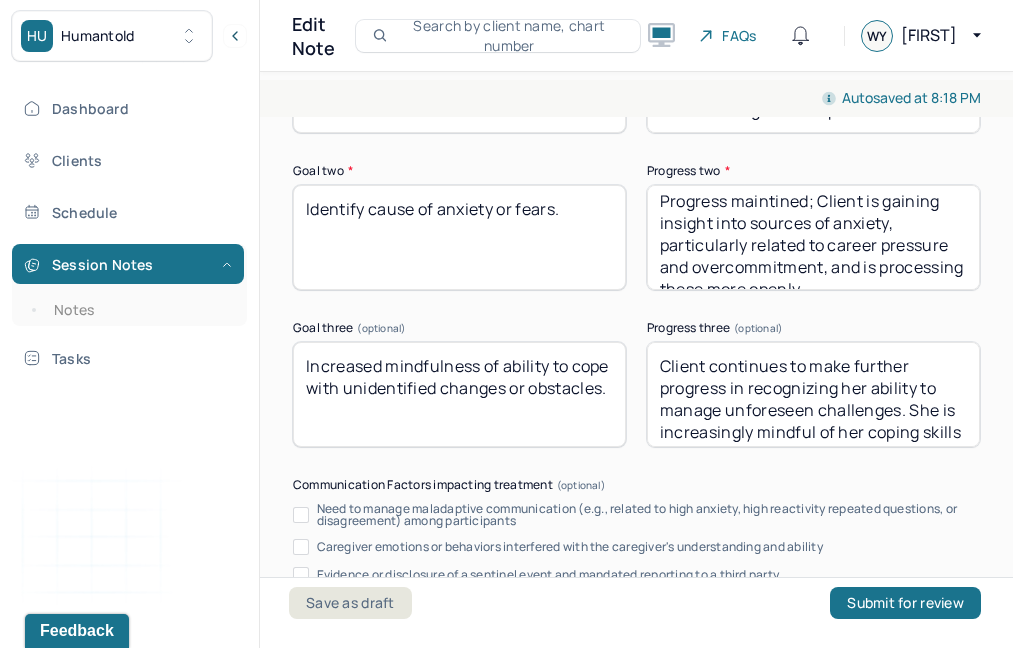 click on "Progress maintined; Client is gaining insight into sources of anxiety, particularly related to career pressure and overcommitment, and is processing these more openly." at bounding box center (813, 237) 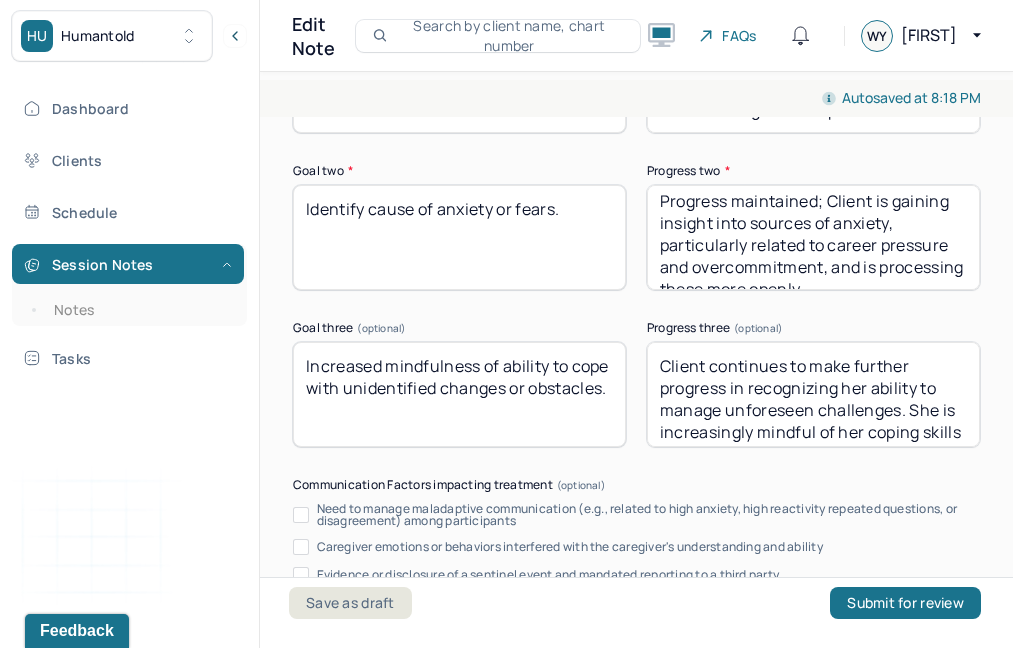 click on "Progress maintined; Client is gaining insight into sources of anxiety, particularly related to career pressure and overcommitment, and is processing these more openly." at bounding box center [813, 237] 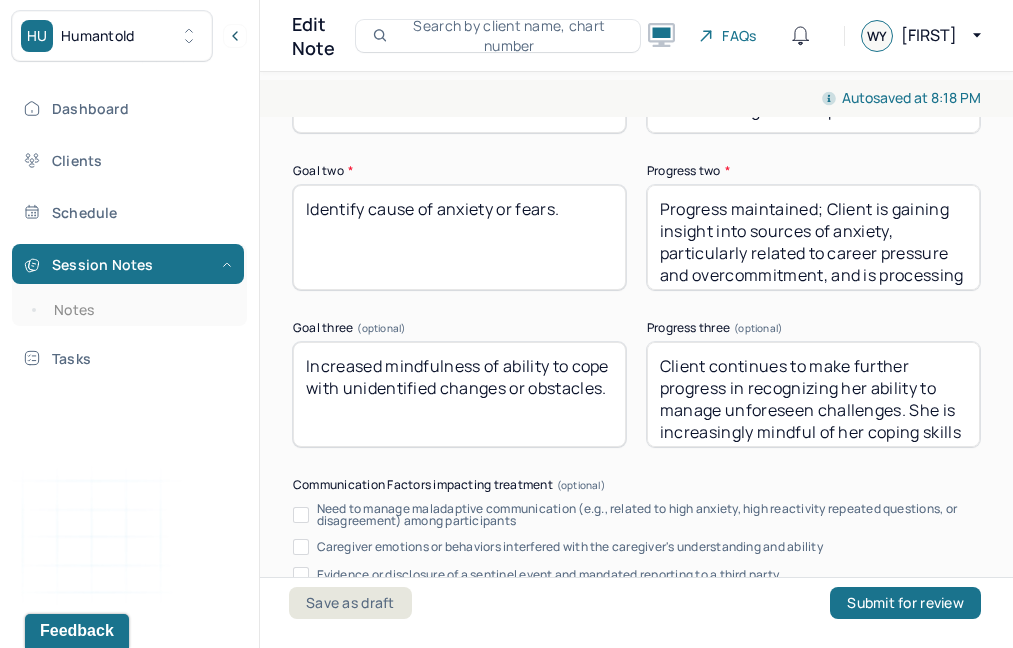 scroll, scrollTop: 30, scrollLeft: 0, axis: vertical 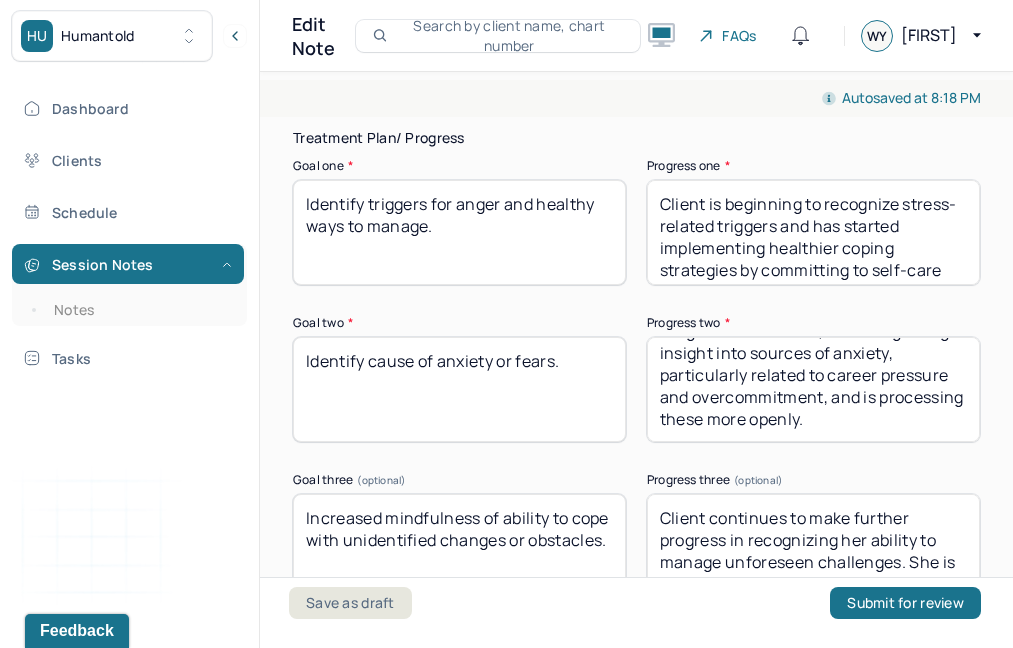 type on "Progress maintained; Client is gaining insight into sources of anxiety, particularly related to career pressure and overcommitment, and is processing these more openly." 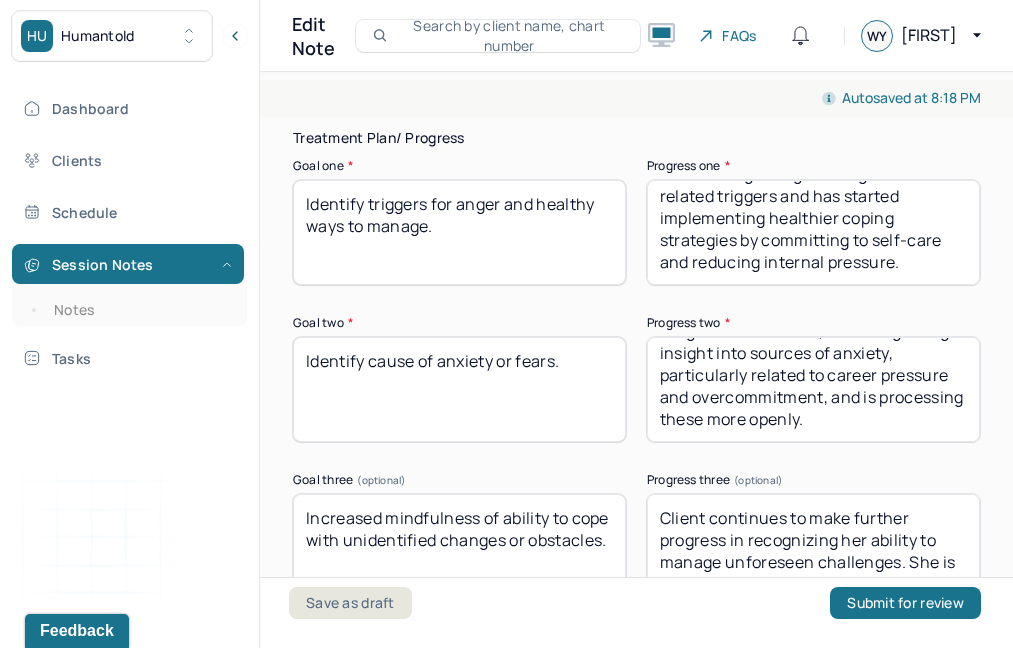 drag, startPoint x: 664, startPoint y: 191, endPoint x: 796, endPoint y: 424, distance: 267.79282 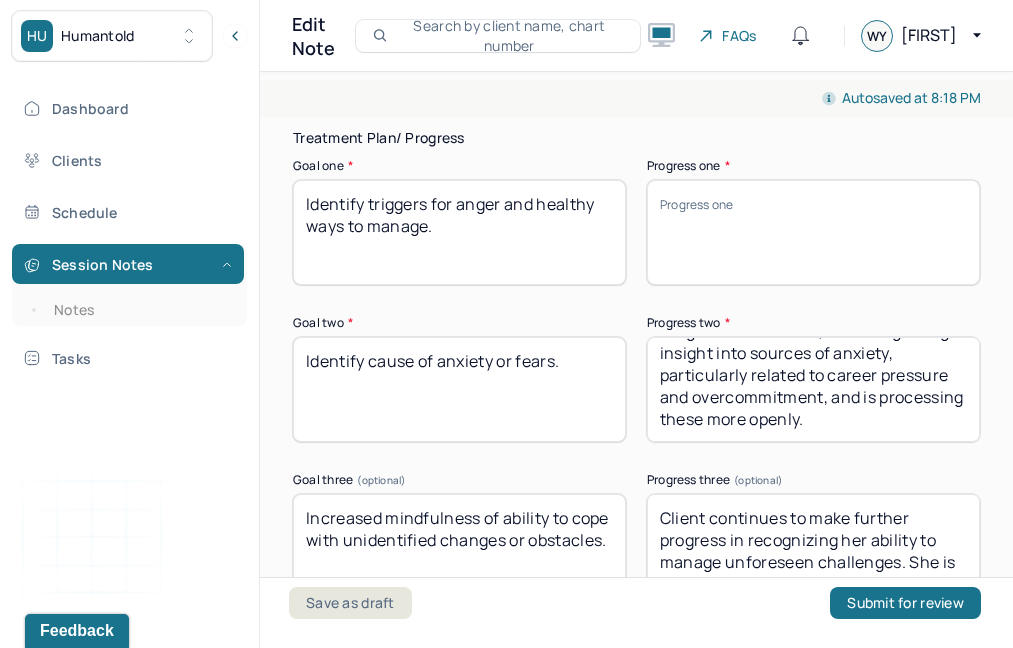 scroll, scrollTop: 0, scrollLeft: 0, axis: both 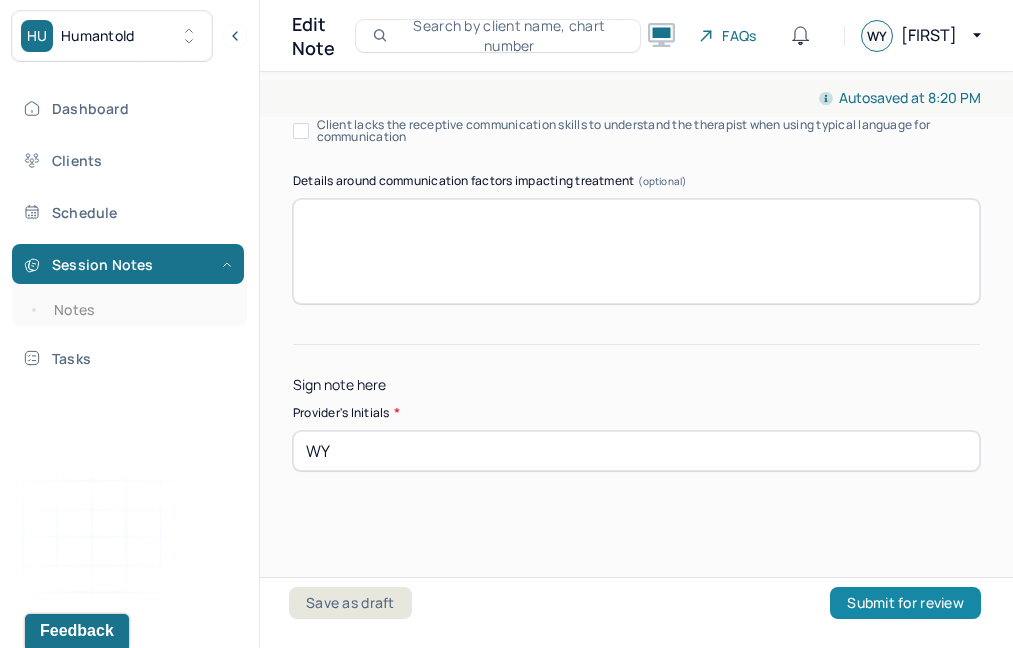 type on "ChatGPT said:
Client has deepened her understanding of situations that provoke frustration and is experimenting with new coping techniques to respond more calmly. She is showing increased control over her emotional responses and a willingness to practice alternative reactions." 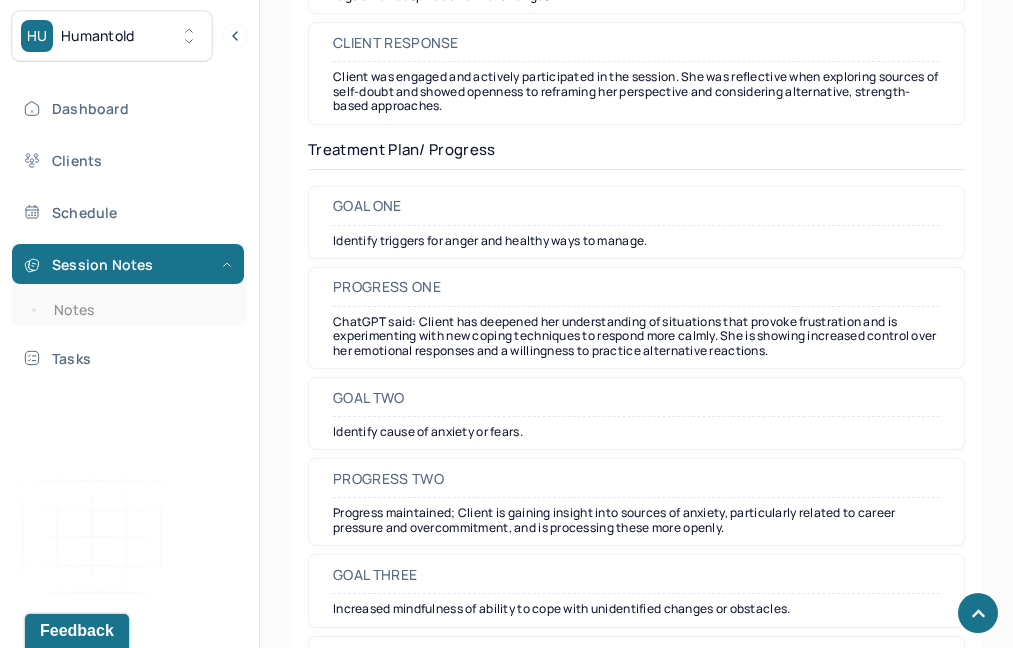 scroll, scrollTop: 3308, scrollLeft: 0, axis: vertical 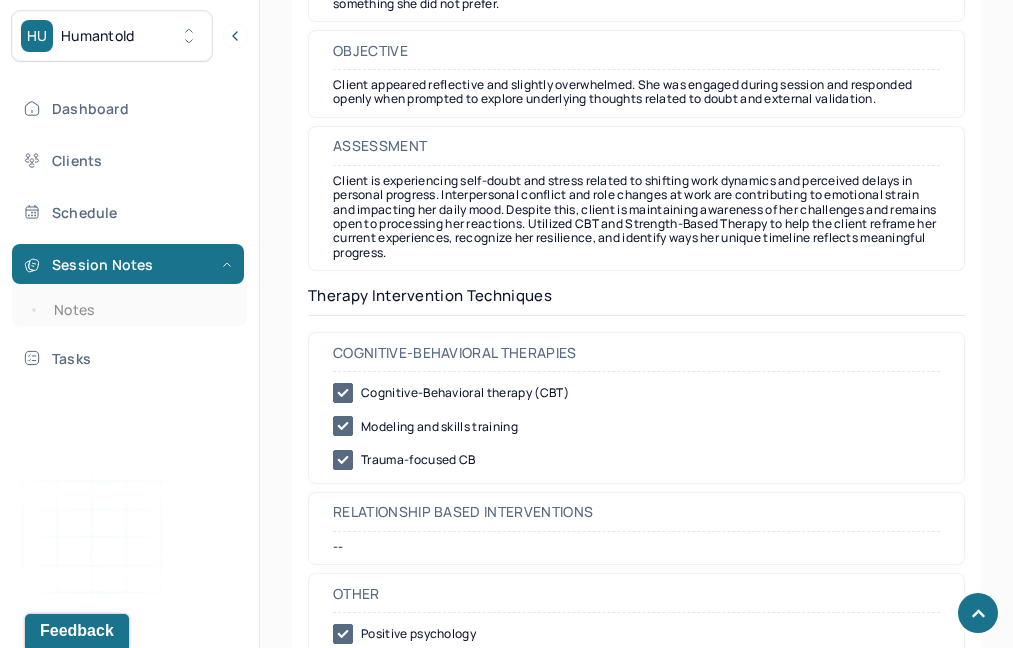 click on "Dashboard Clients Schedule Session Notes Notes Tasks" at bounding box center [129, 233] 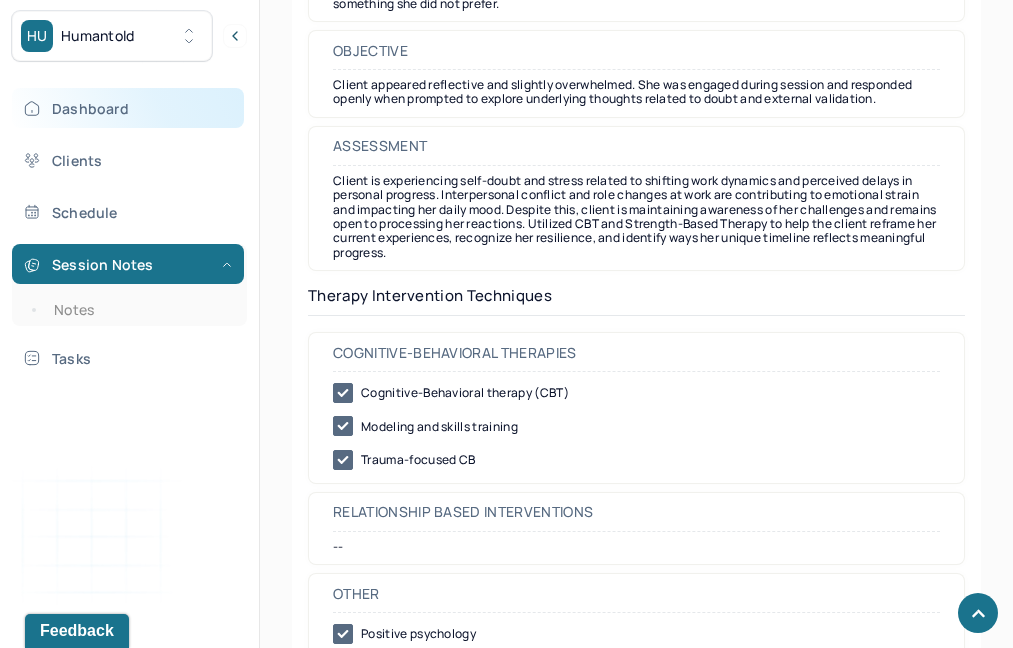 click on "Dashboard" at bounding box center (128, 108) 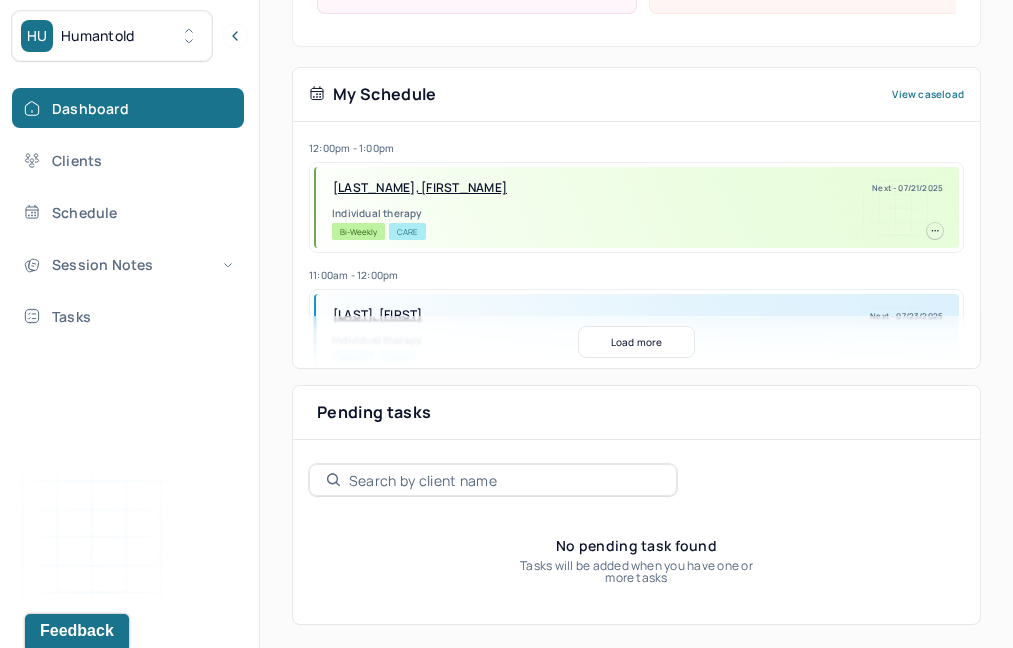 scroll, scrollTop: 0, scrollLeft: 0, axis: both 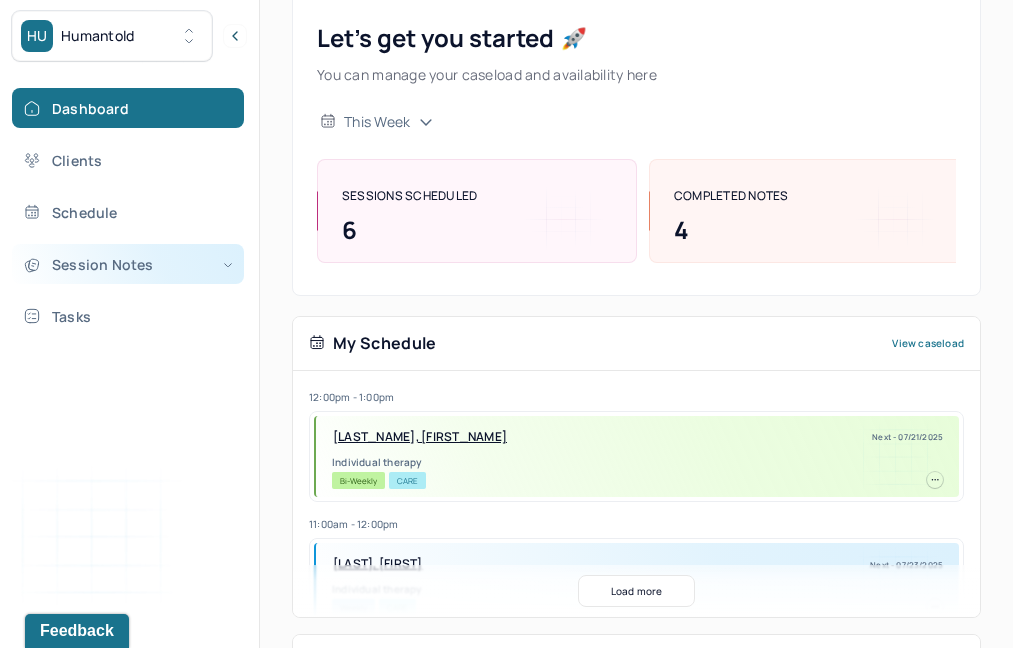 click on "Session Notes" at bounding box center [128, 264] 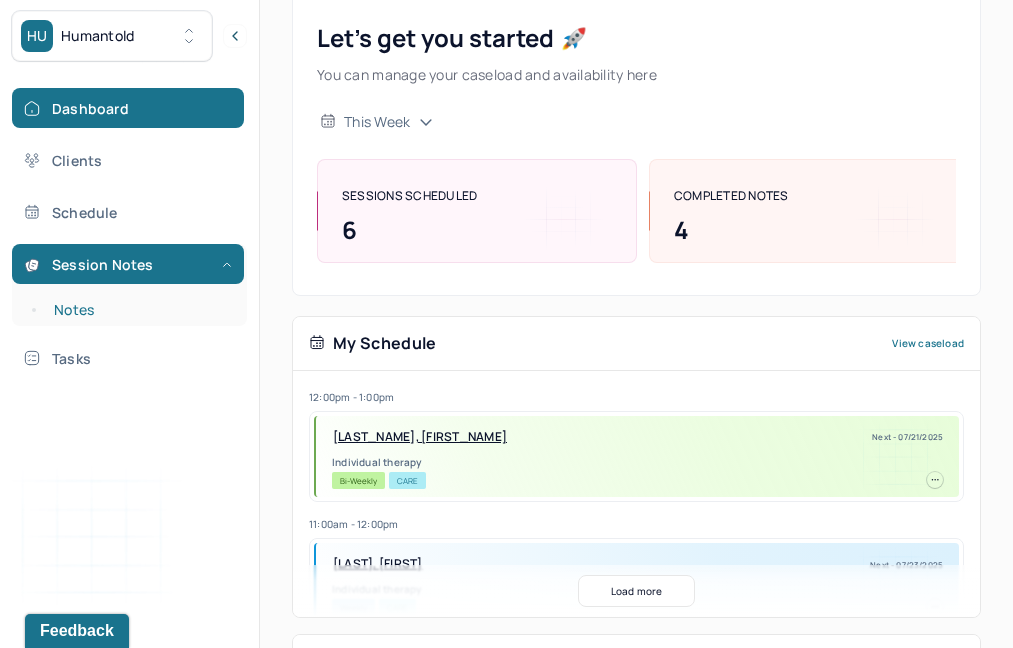click on "Notes" at bounding box center [139, 310] 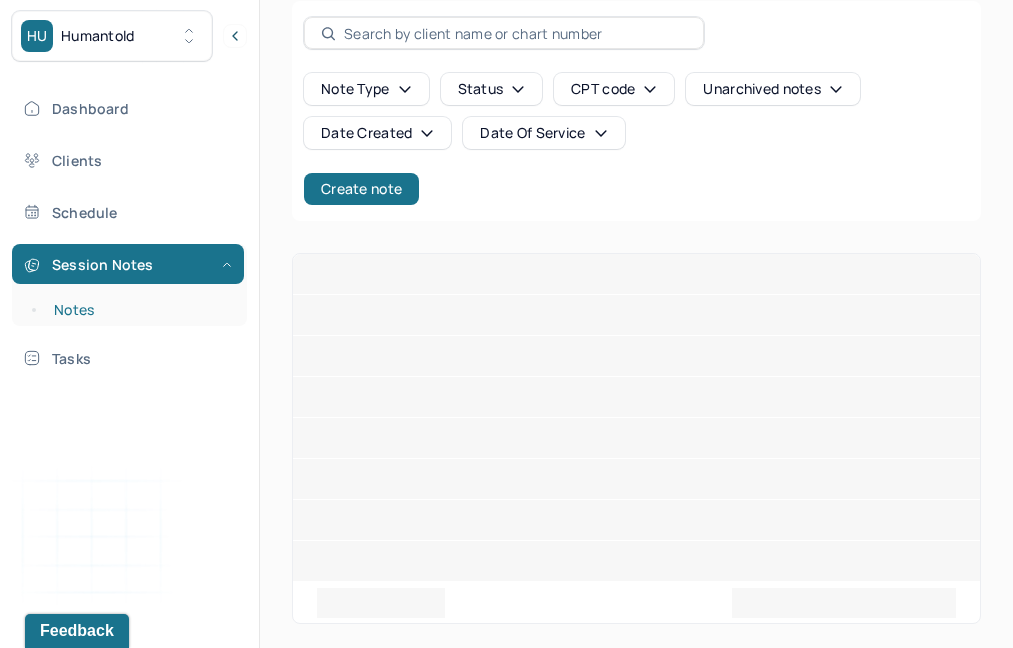 scroll, scrollTop: 0, scrollLeft: 0, axis: both 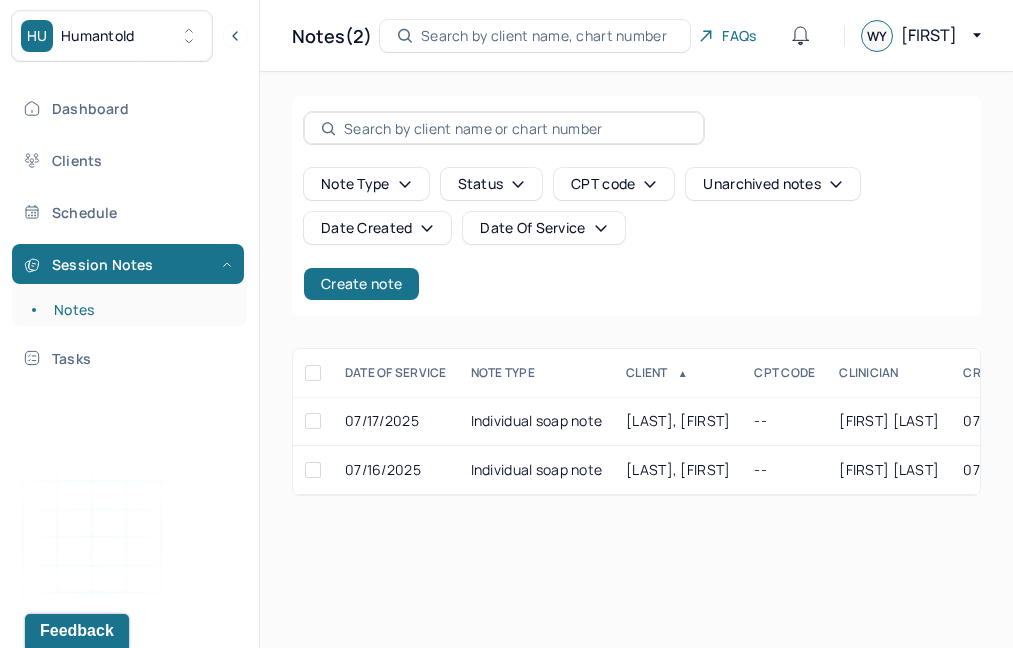 click on "Status" at bounding box center [492, 184] 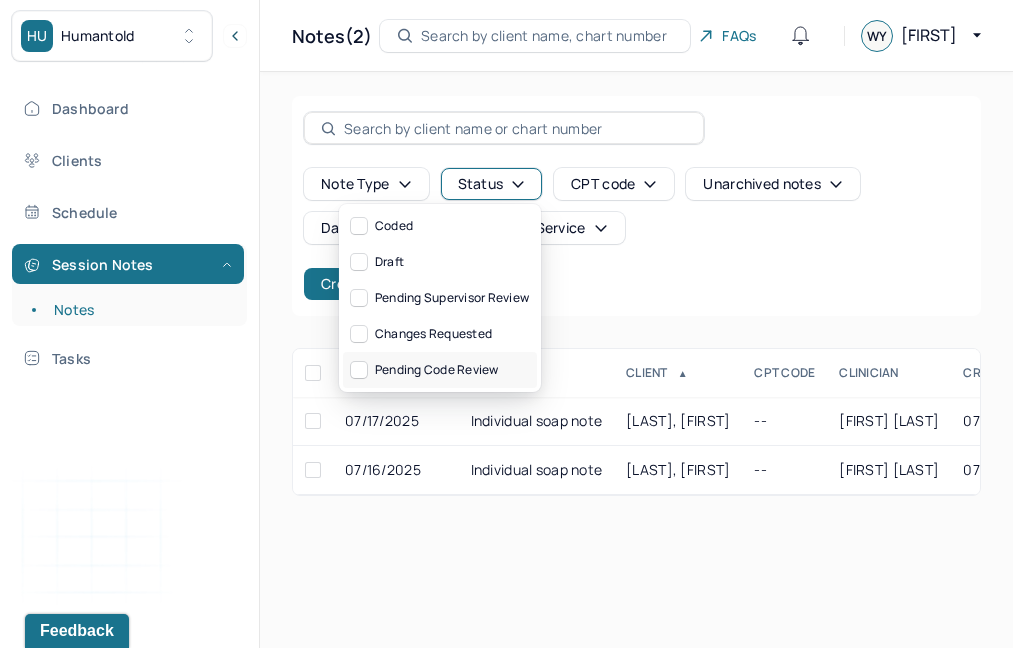 click on "Pending code review" at bounding box center (440, 370) 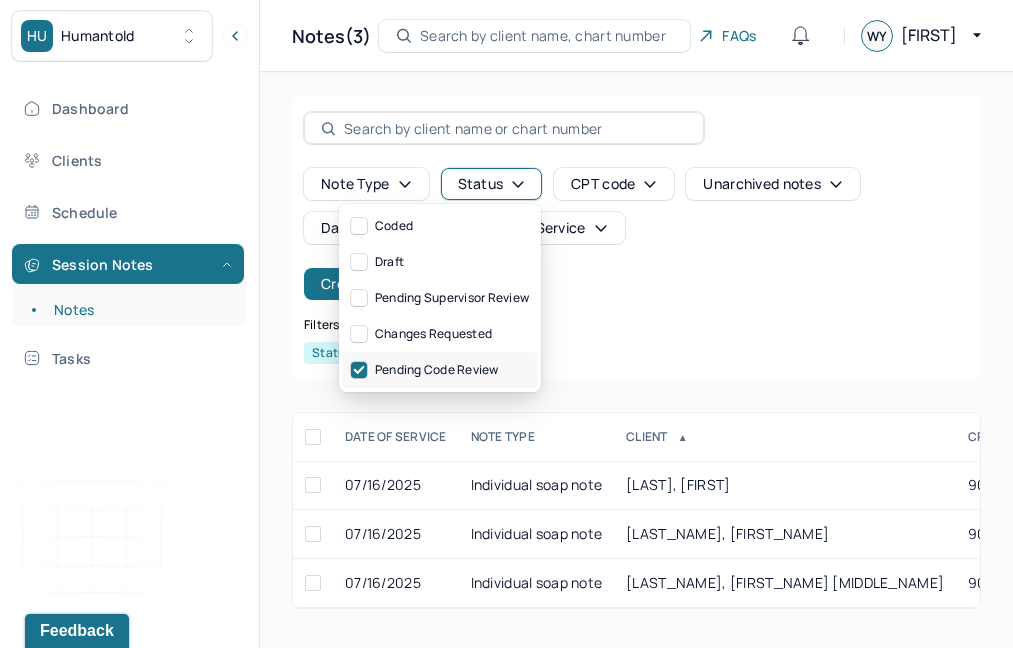 click on "Pending code review" at bounding box center (440, 370) 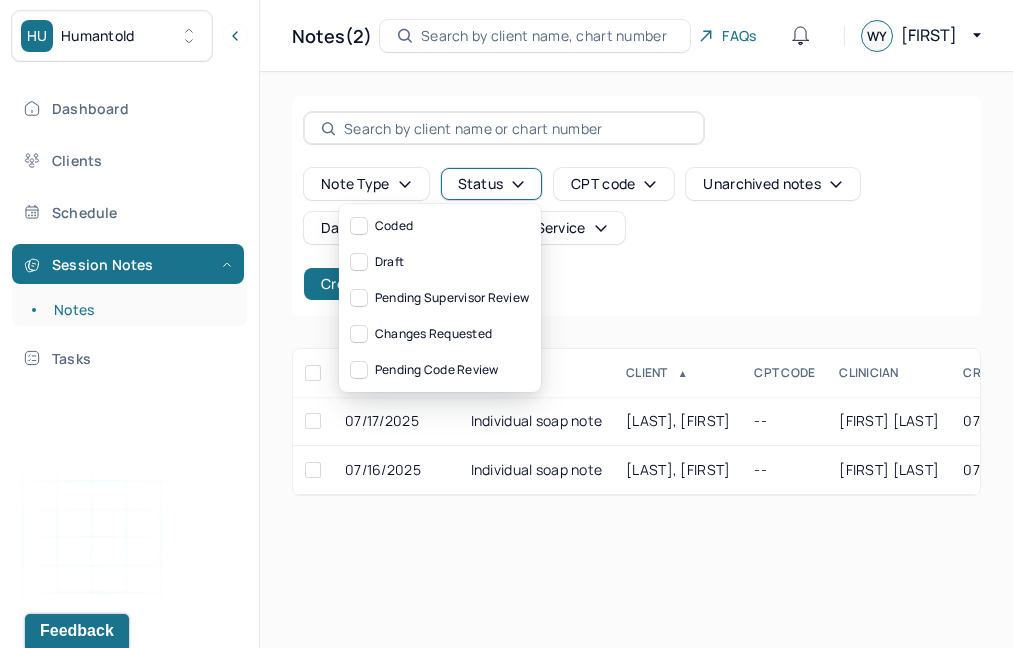 click on "Note type     Status     CPT code     Unarchived notes     Date Created     Date Of Service     Create note   DATE OF SERVICE NOTE TYPE CLIENT ▲ CPT CODE CLINICIAN CREATED ON STATUS INSURANCE PROVIDER 07/17/2025 Individual soap note KING, [LAST], [FIRST] -- YOUNG, WHITTNEY 07/17/2025 Draft CARE     07/16/2025 Individual soap note MARTIN, AMINA -- YOUNG, WHITTNEY 07/16/2025 Draft CARE     KING, [LAST], [FIRST] Draft       07/17/2025 Individual soap note Provider: YOUNG, WHITTNEY Created on: 07/17/2025   MARTIN, AMINA Draft       07/16/2025 Individual soap note Provider: YOUNG, WHITTNEY Created on: 07/16/2025" at bounding box center (636, 296) 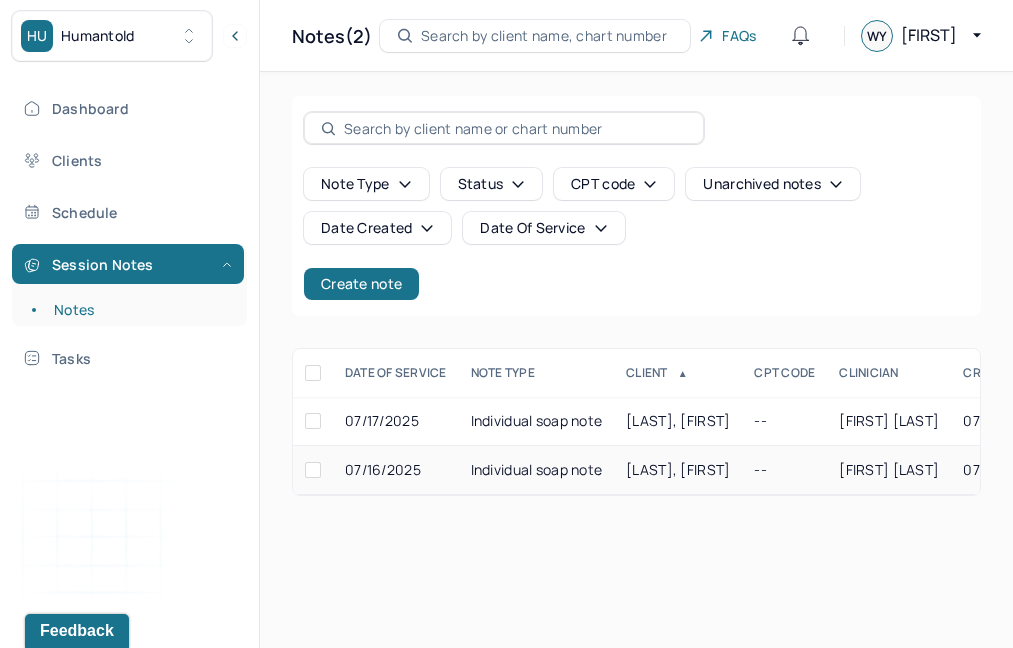 click on "Individual soap note" at bounding box center [537, 470] 